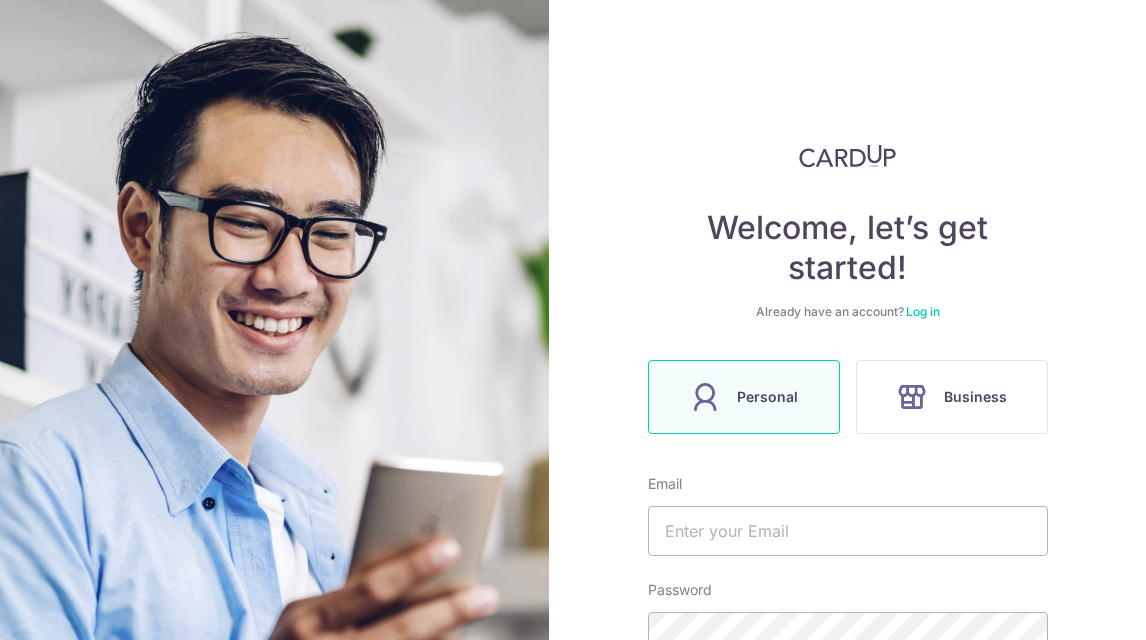 scroll, scrollTop: 0, scrollLeft: 0, axis: both 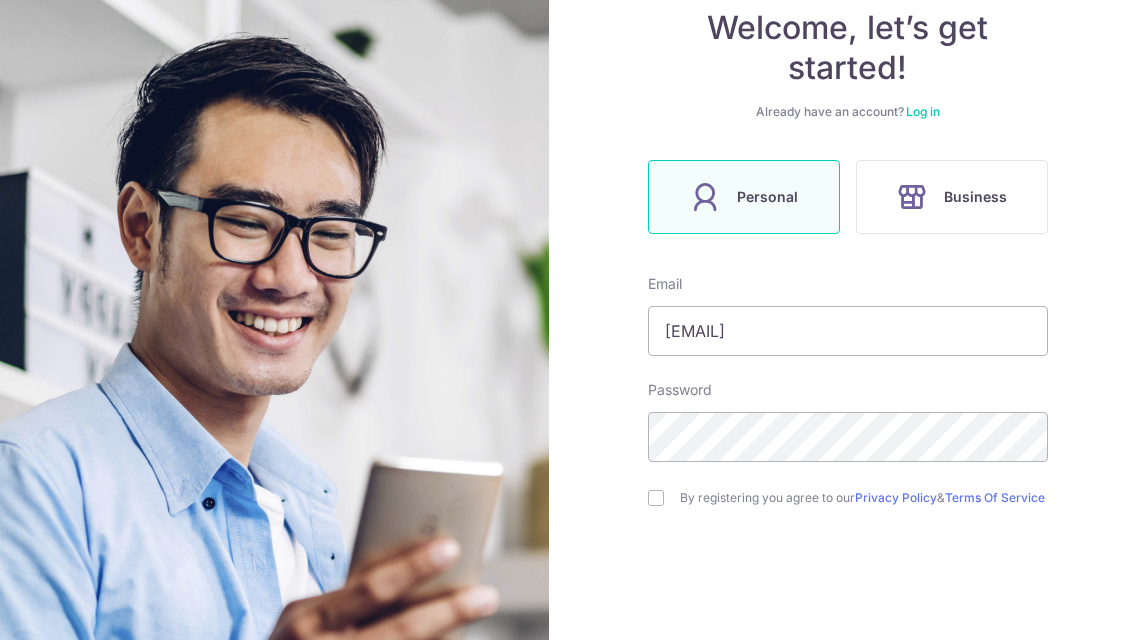 type on "abbas.alkaff@gmail.com" 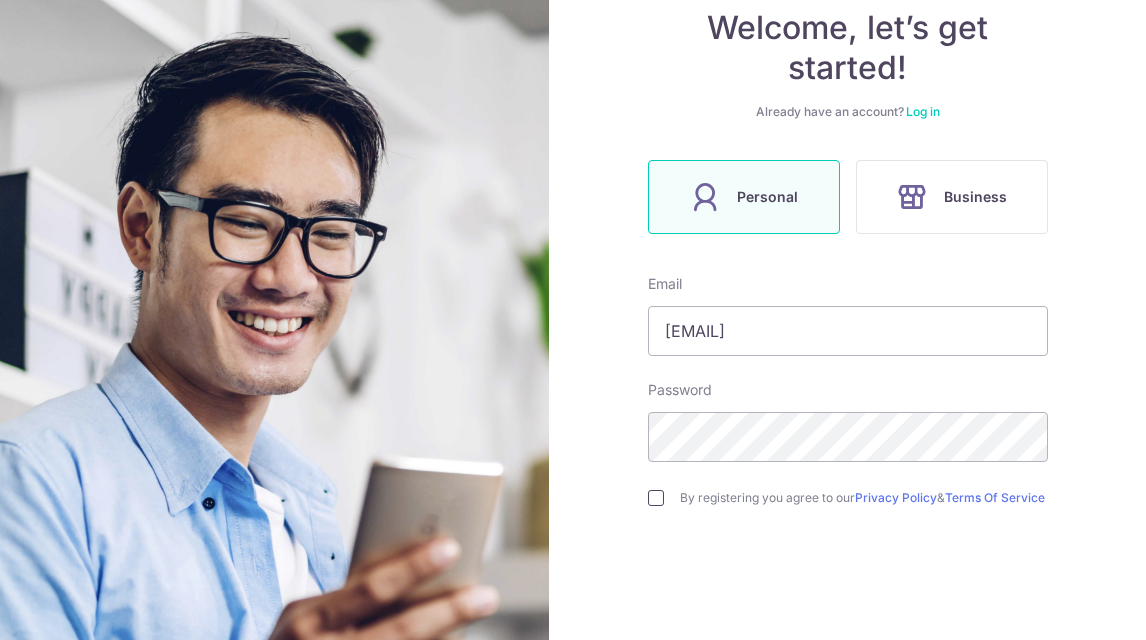 click at bounding box center (656, 498) 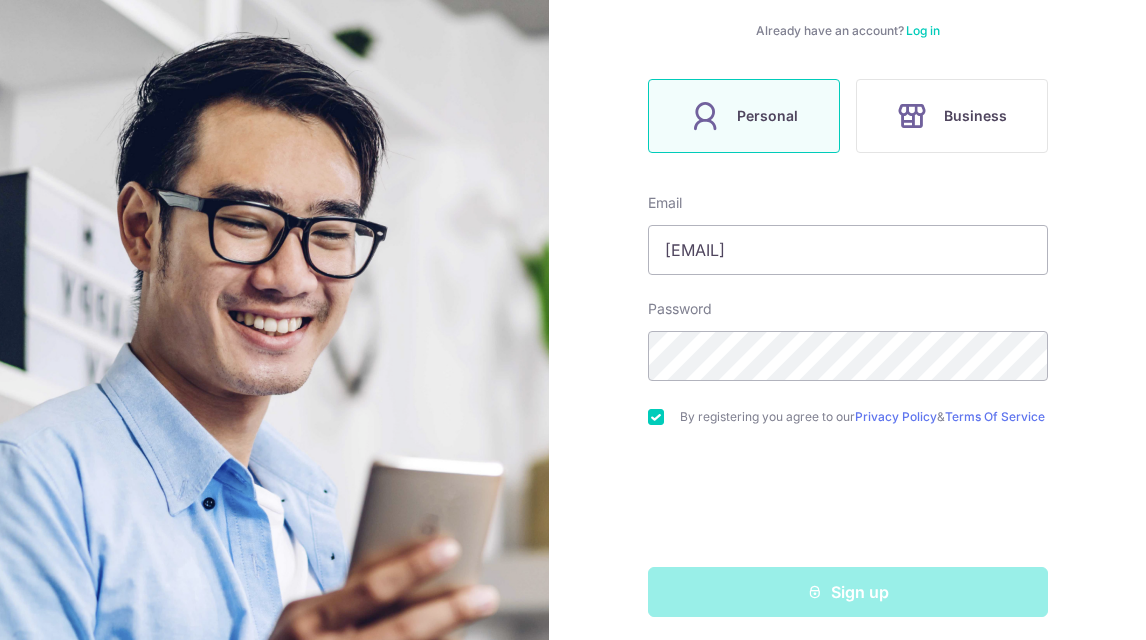 scroll, scrollTop: 297, scrollLeft: 0, axis: vertical 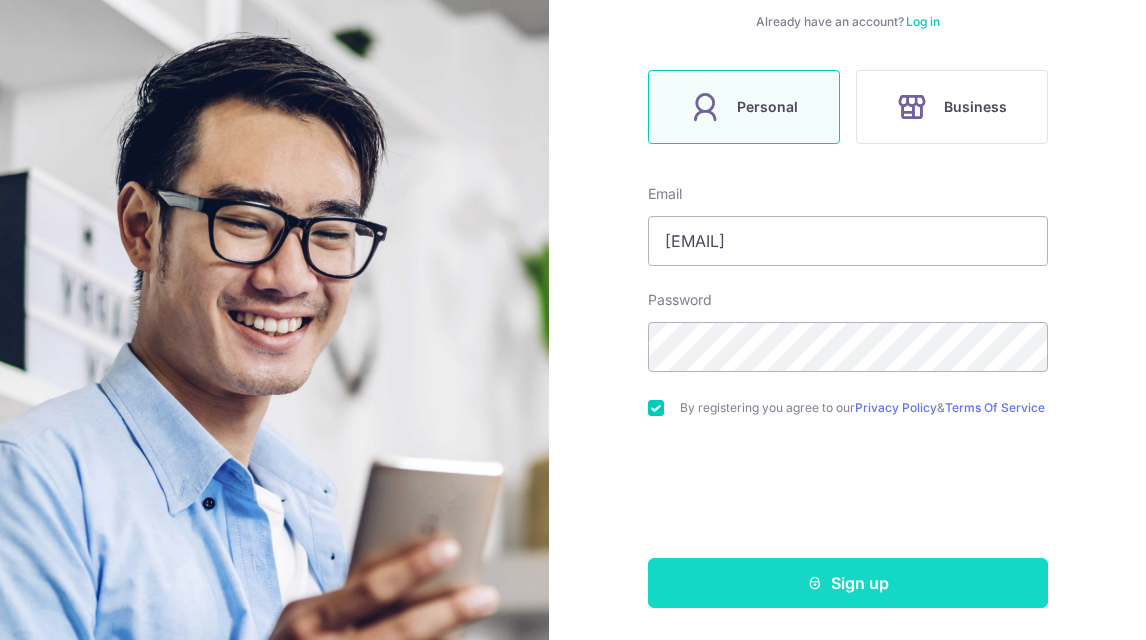click on "Sign up" at bounding box center [848, 583] 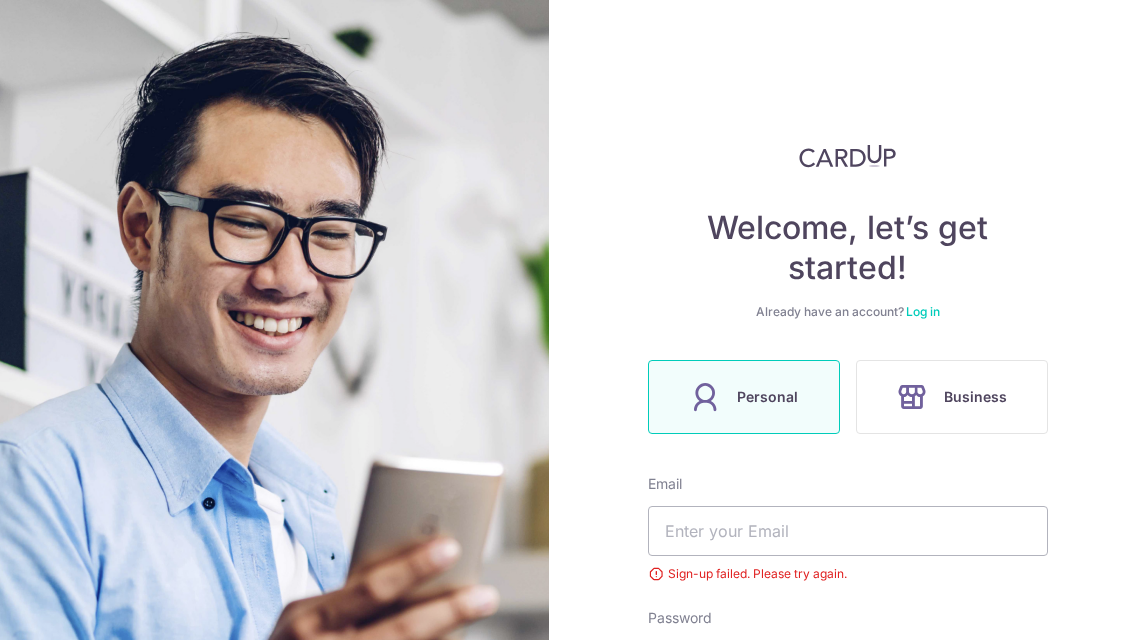 scroll, scrollTop: 0, scrollLeft: 0, axis: both 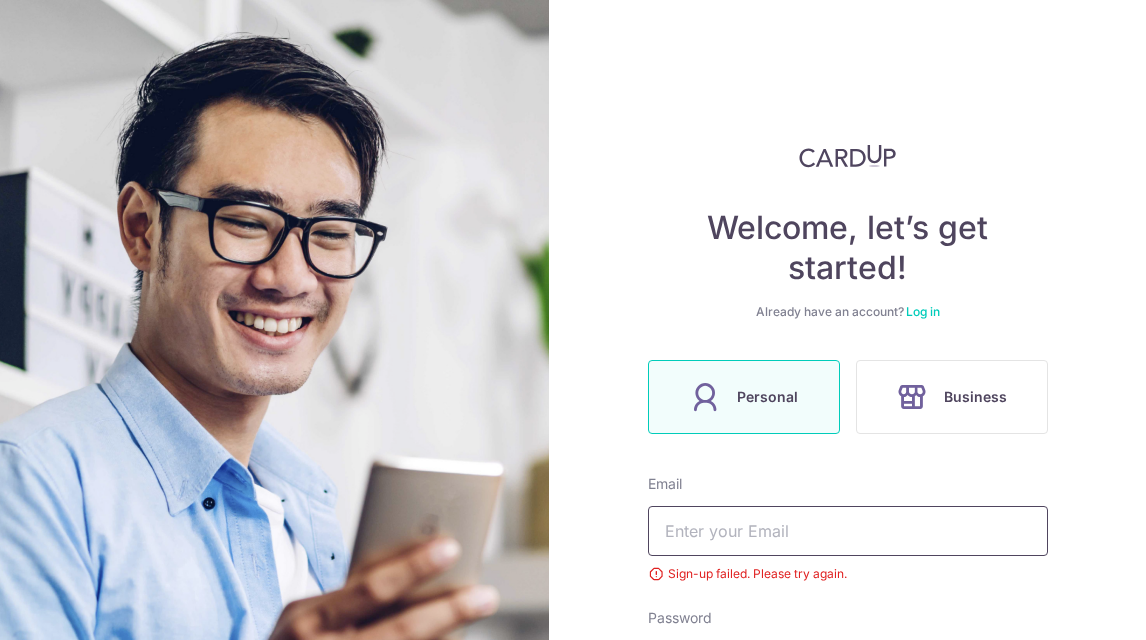 click at bounding box center [848, 531] 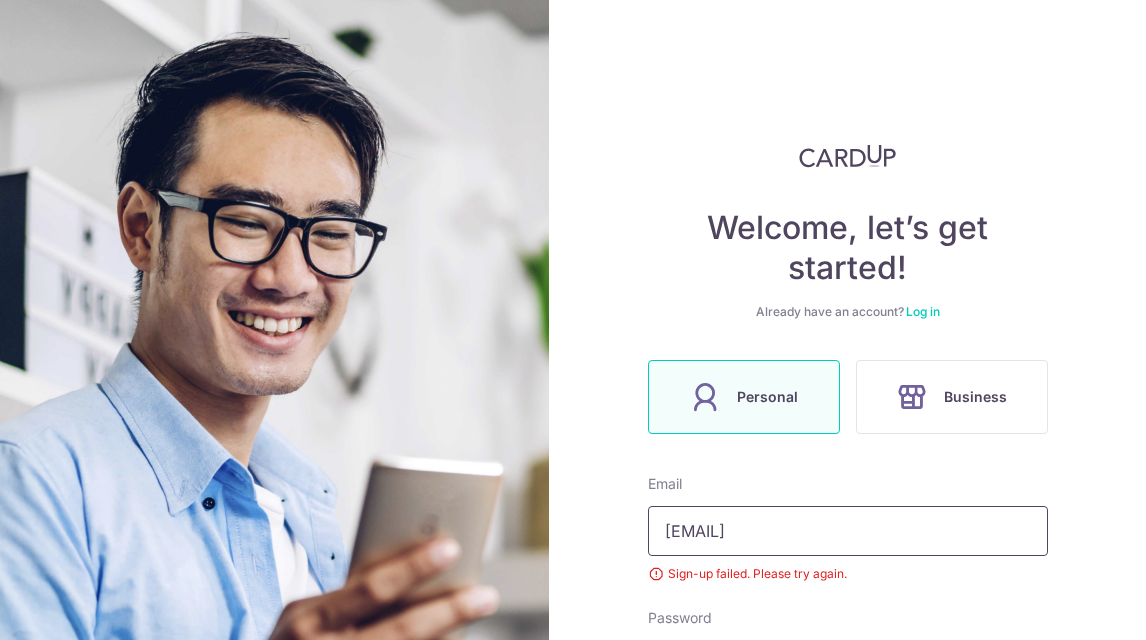 type on "[EMAIL]" 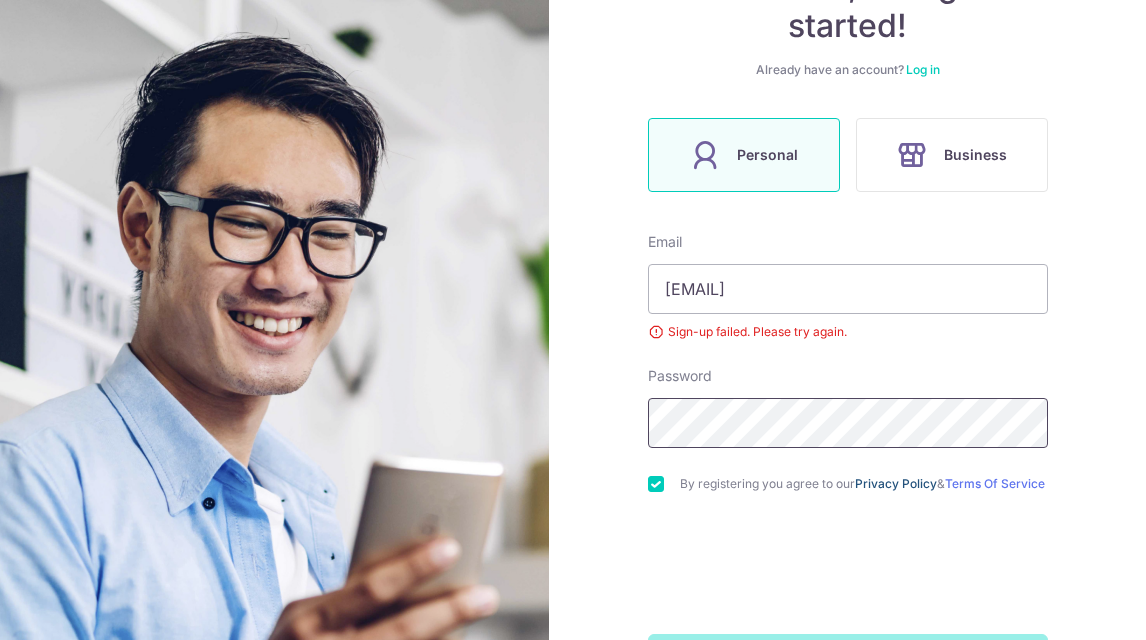 scroll, scrollTop: 249, scrollLeft: 0, axis: vertical 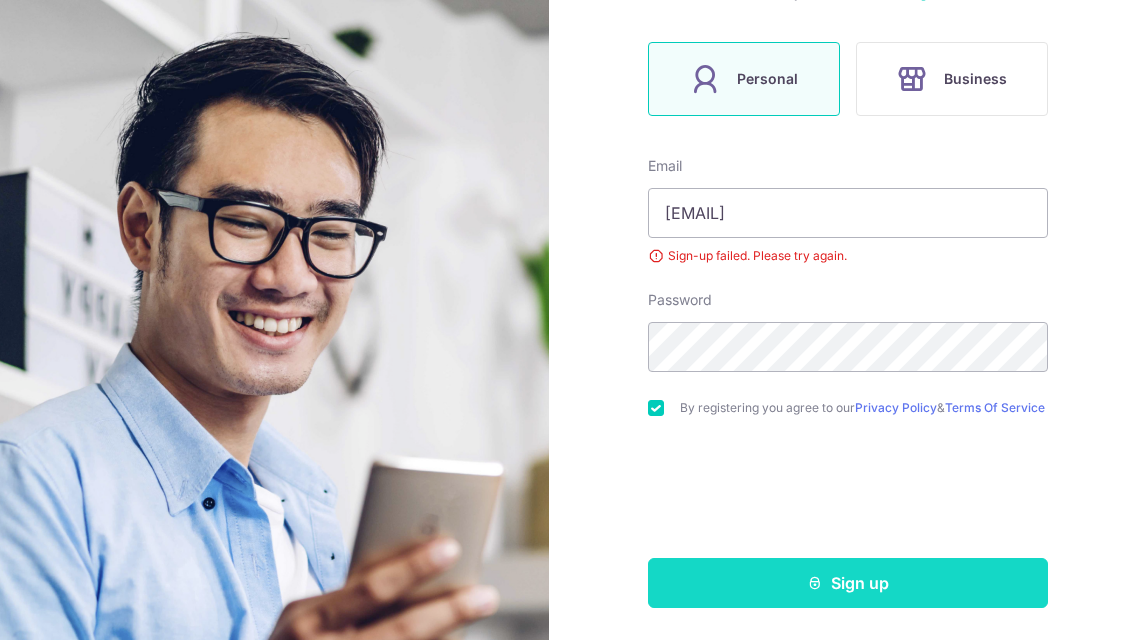 click on "Sign up" at bounding box center [848, 583] 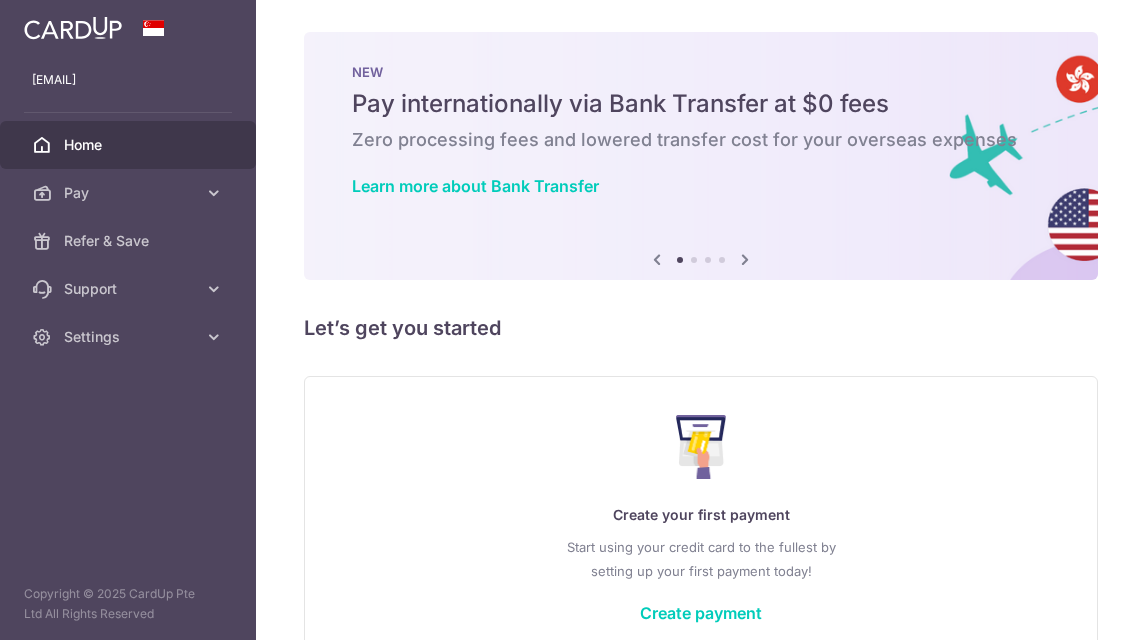 scroll, scrollTop: 0, scrollLeft: 0, axis: both 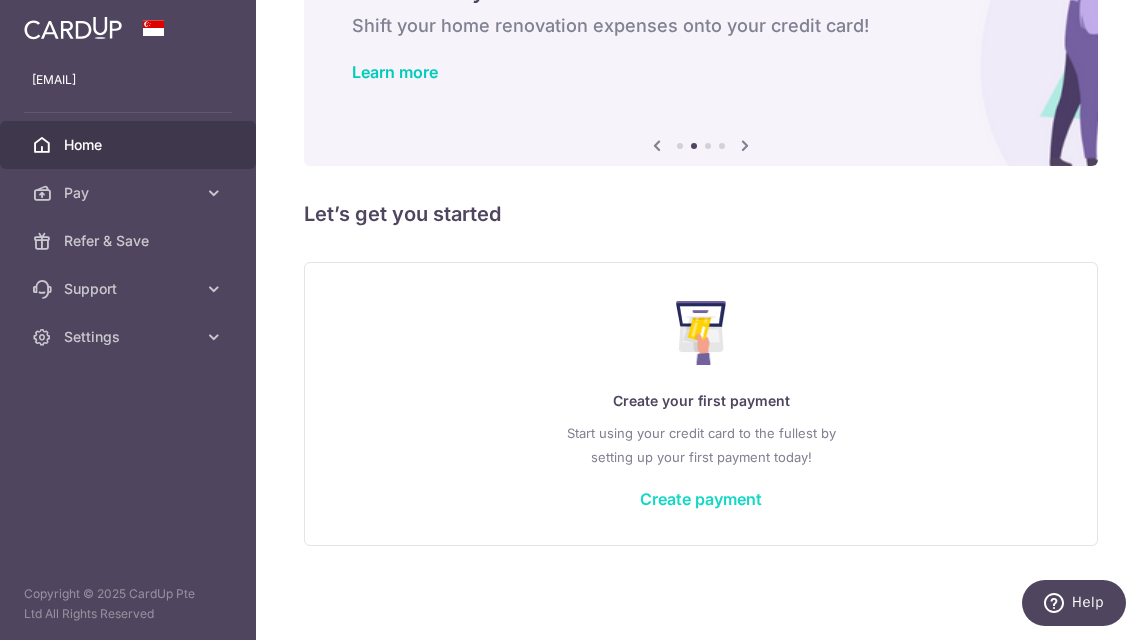 click on "Create payment" at bounding box center (701, 499) 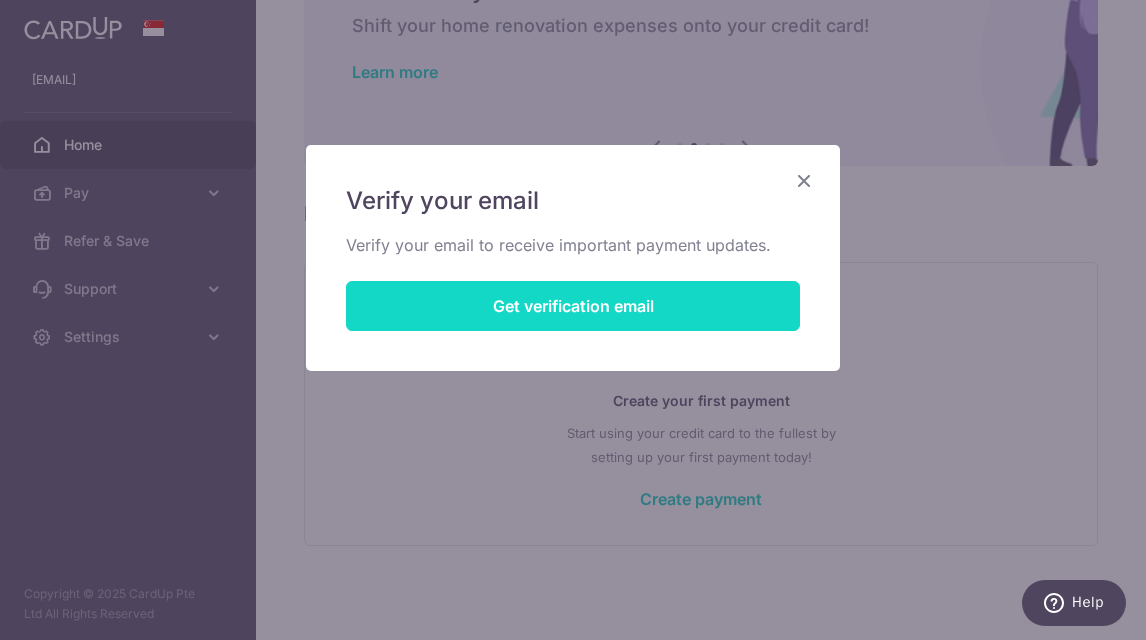 click on "Get verification email" at bounding box center (573, 306) 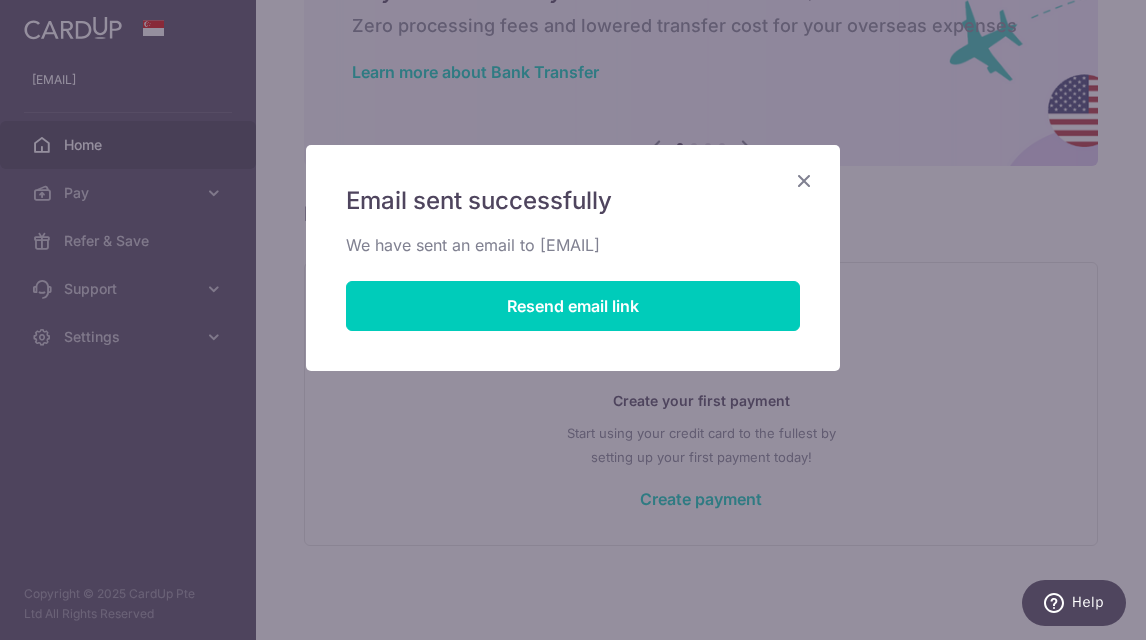 click at bounding box center (804, 180) 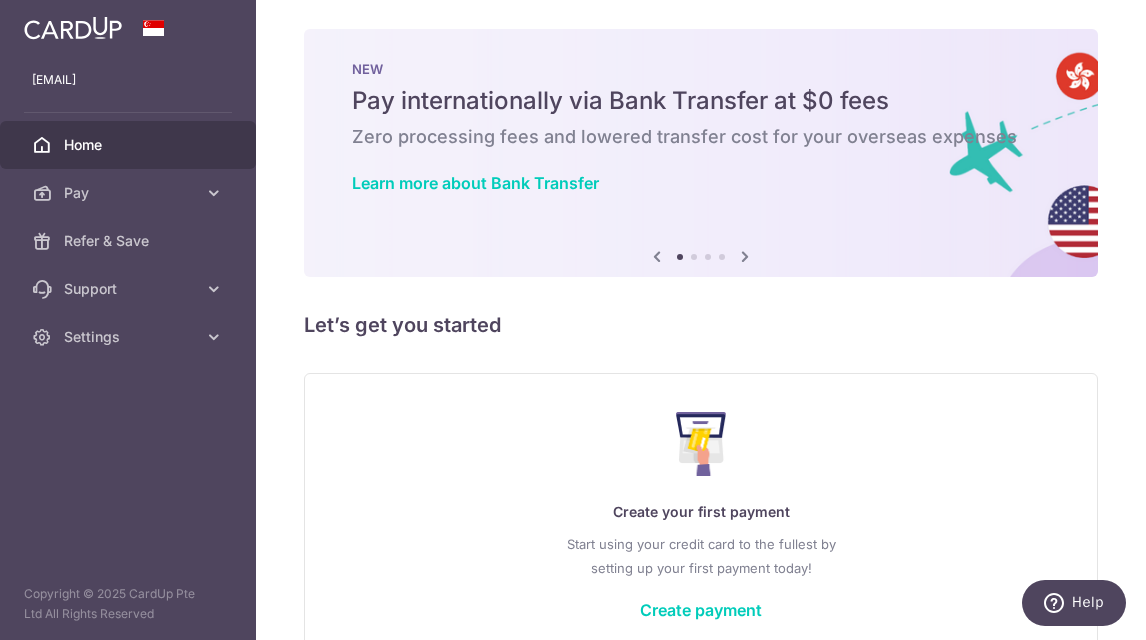 scroll, scrollTop: 0, scrollLeft: 0, axis: both 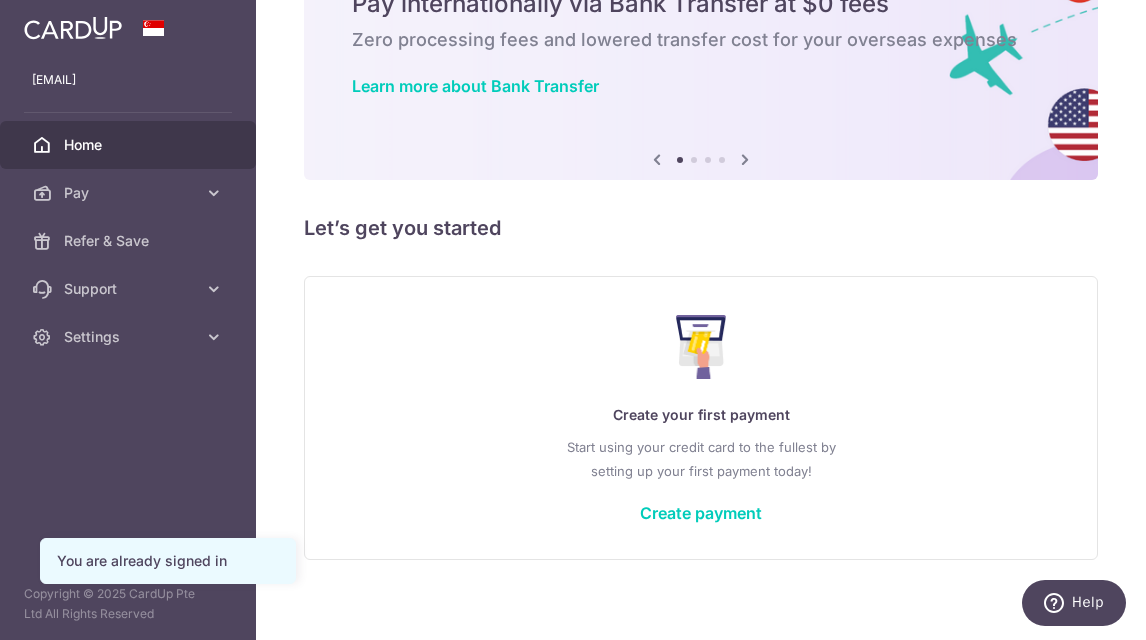 click on "Create your first payment
Start using your credit card to the fullest by   setting up your first payment today!
Create payment" at bounding box center (701, 417) 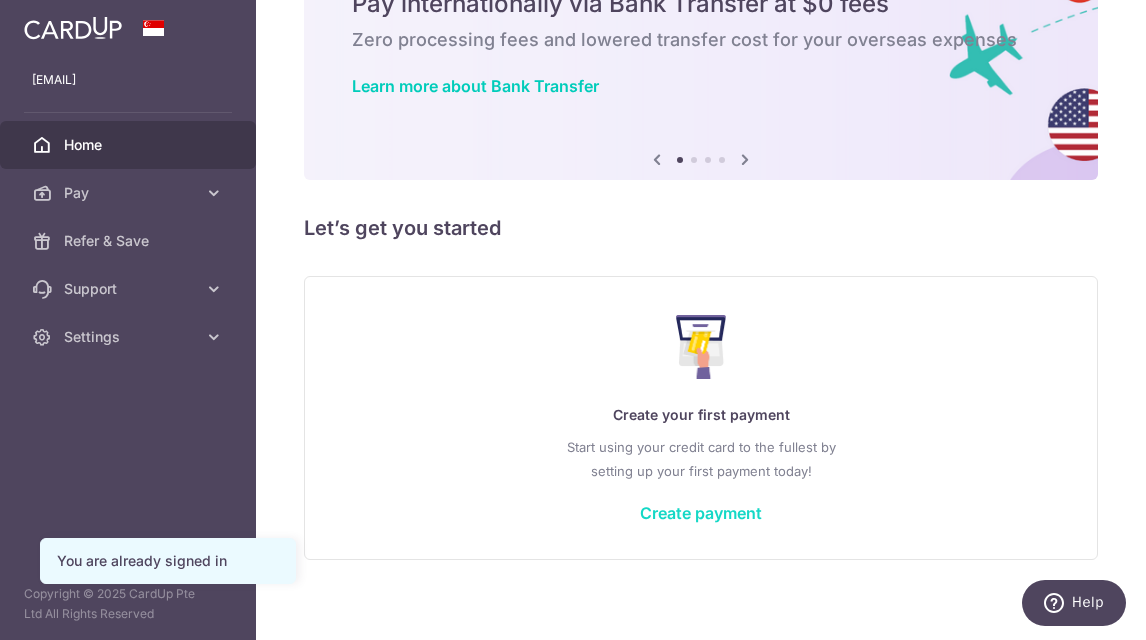 click on "Create payment" at bounding box center (701, 513) 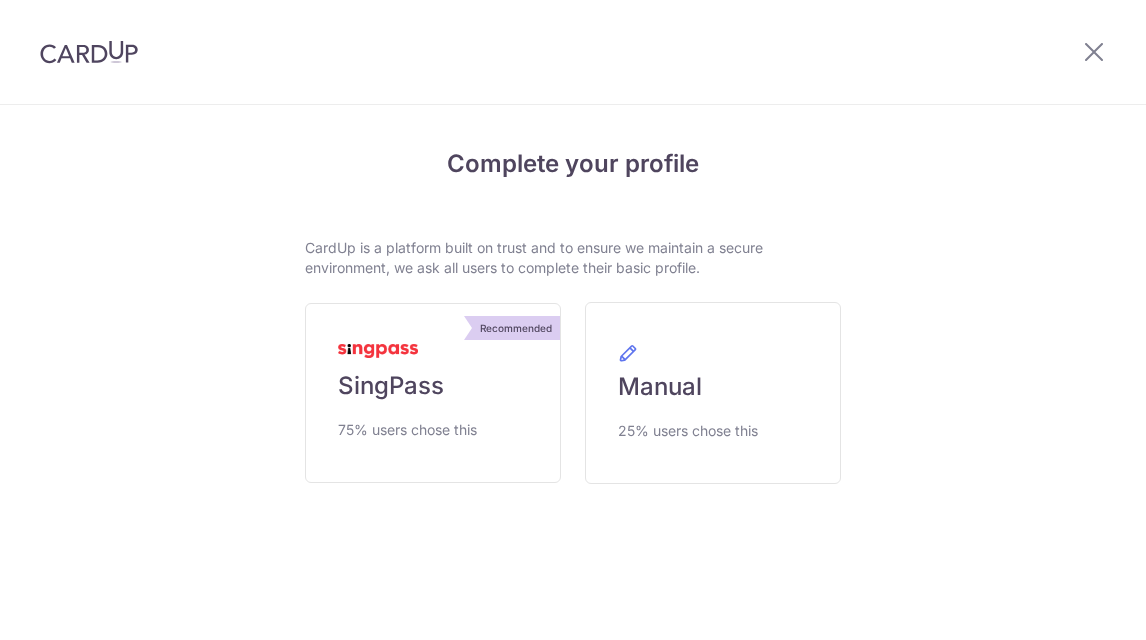 scroll, scrollTop: 0, scrollLeft: 0, axis: both 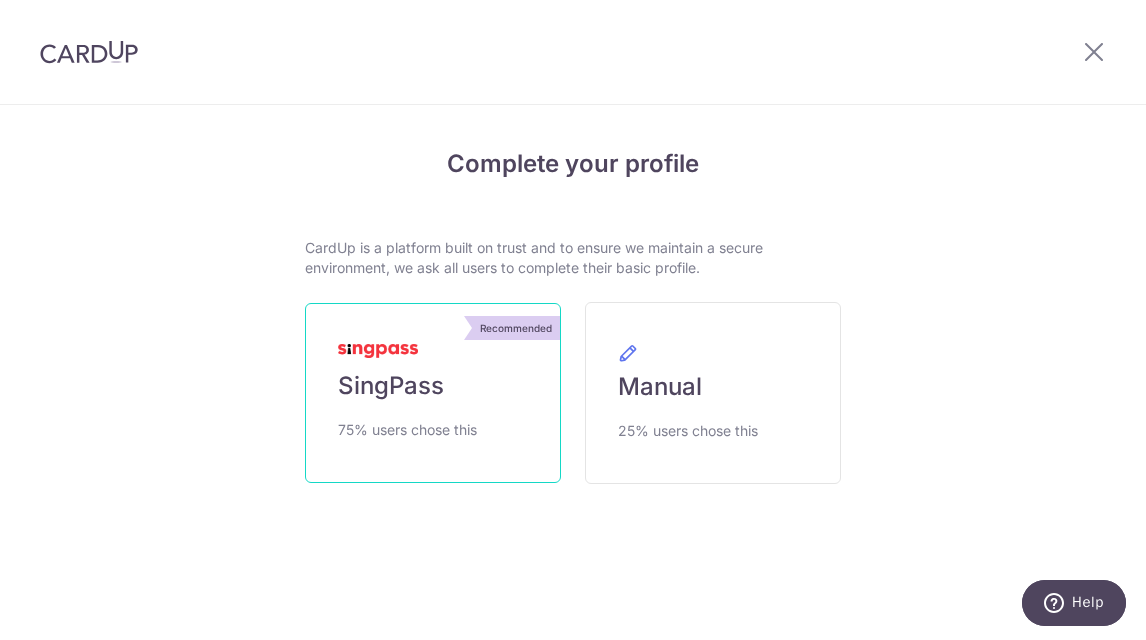 click on "Recommended
SingPass
75% users chose this" at bounding box center (433, 393) 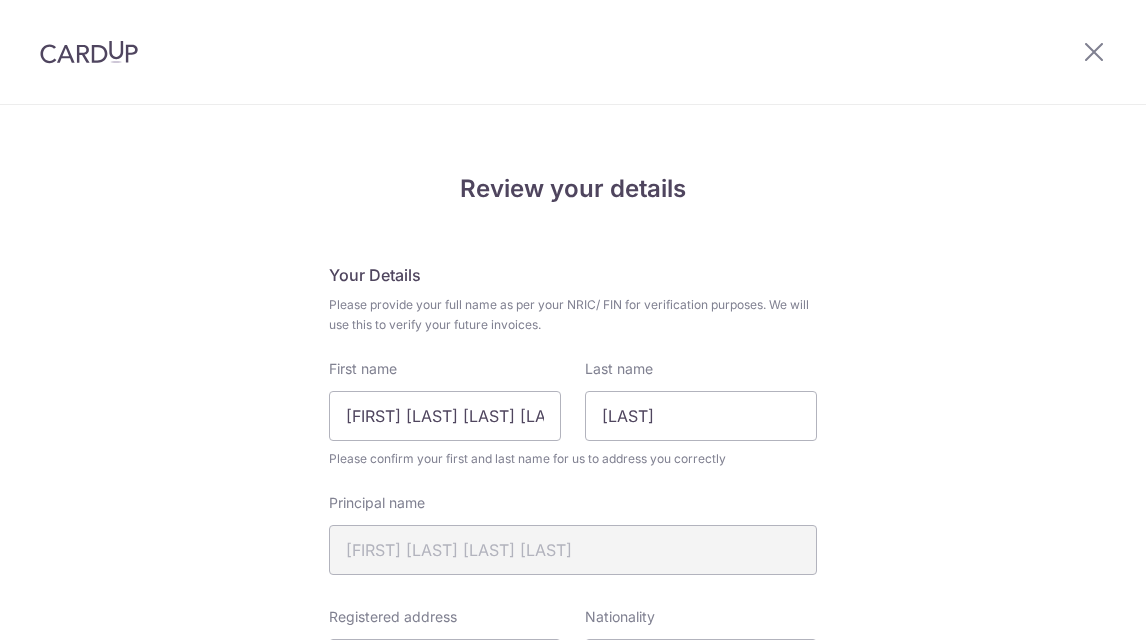 scroll, scrollTop: 0, scrollLeft: 0, axis: both 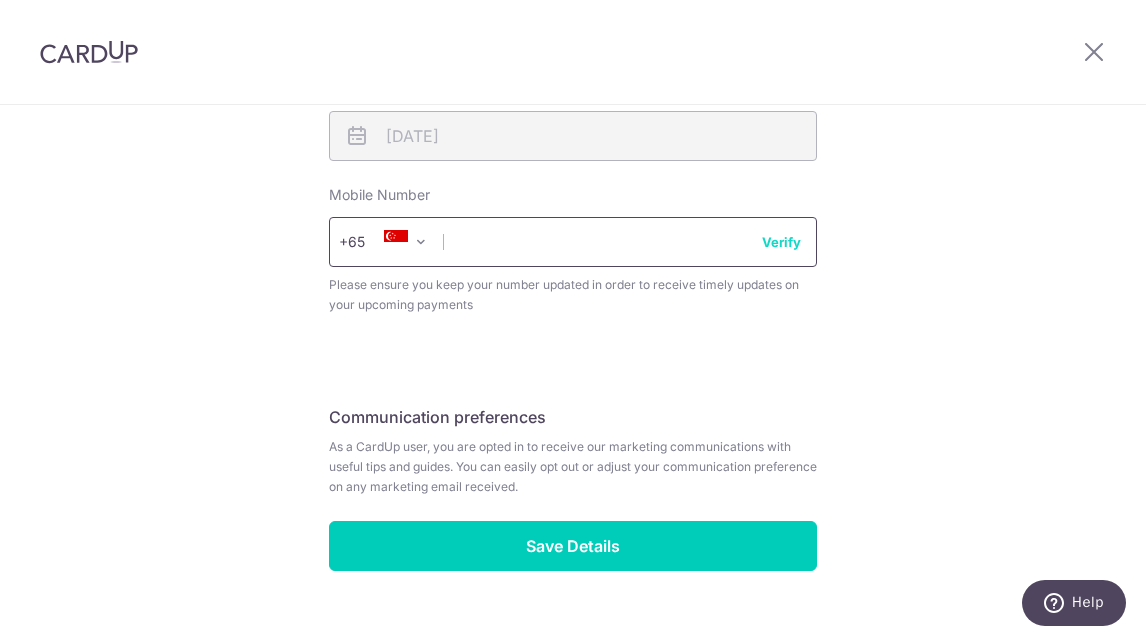 click at bounding box center (573, 242) 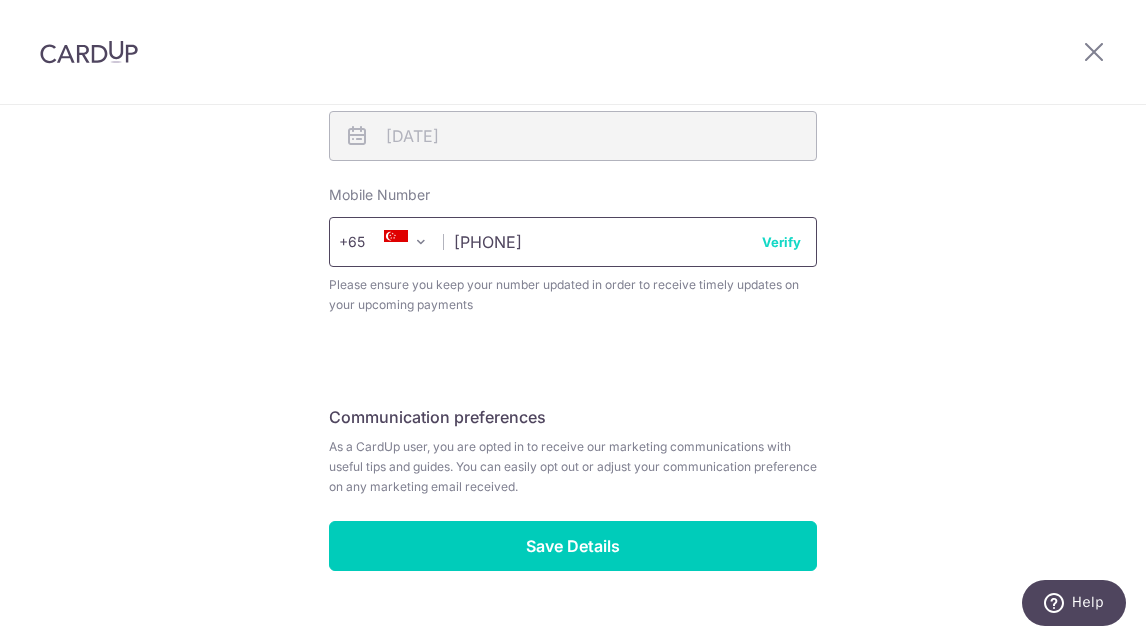 type on "98806711" 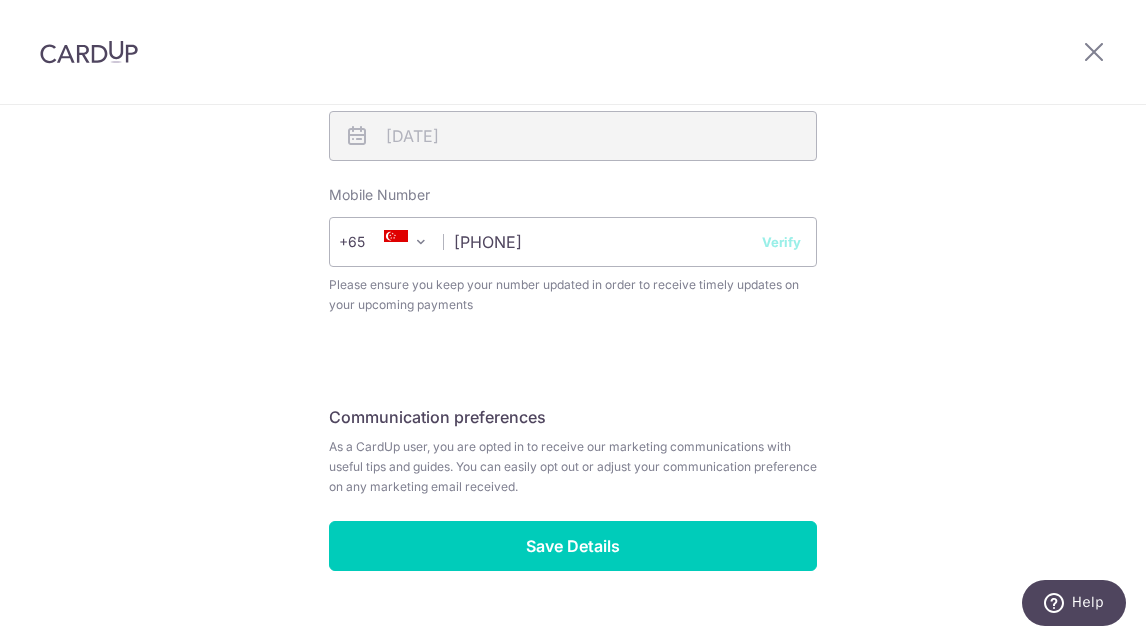 click on "Verify" at bounding box center [781, 242] 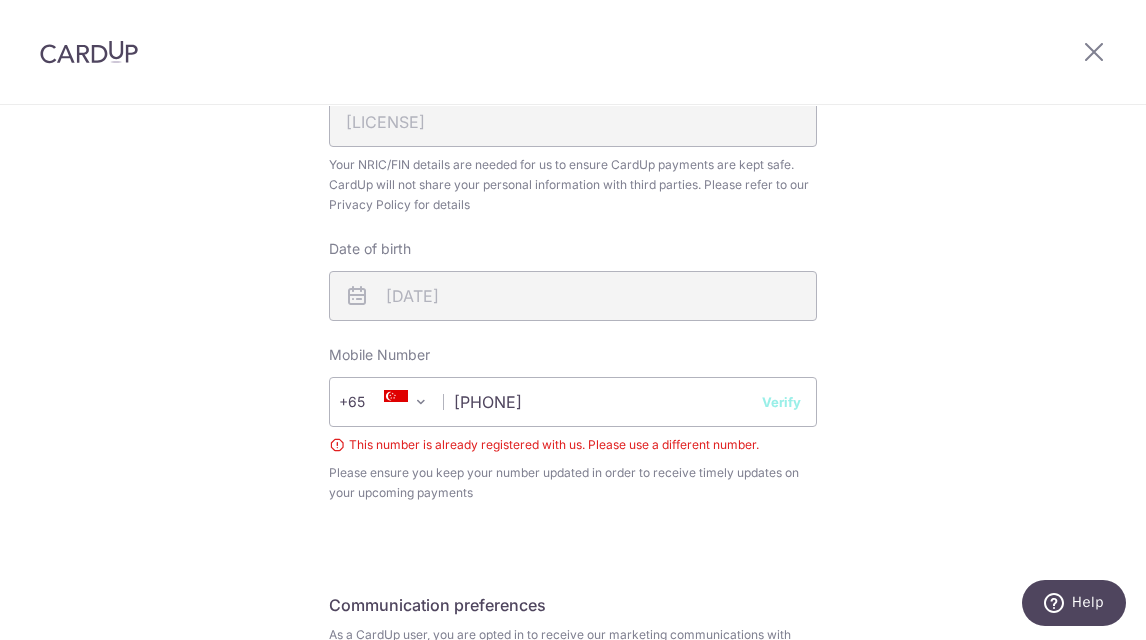 scroll, scrollTop: 500, scrollLeft: 0, axis: vertical 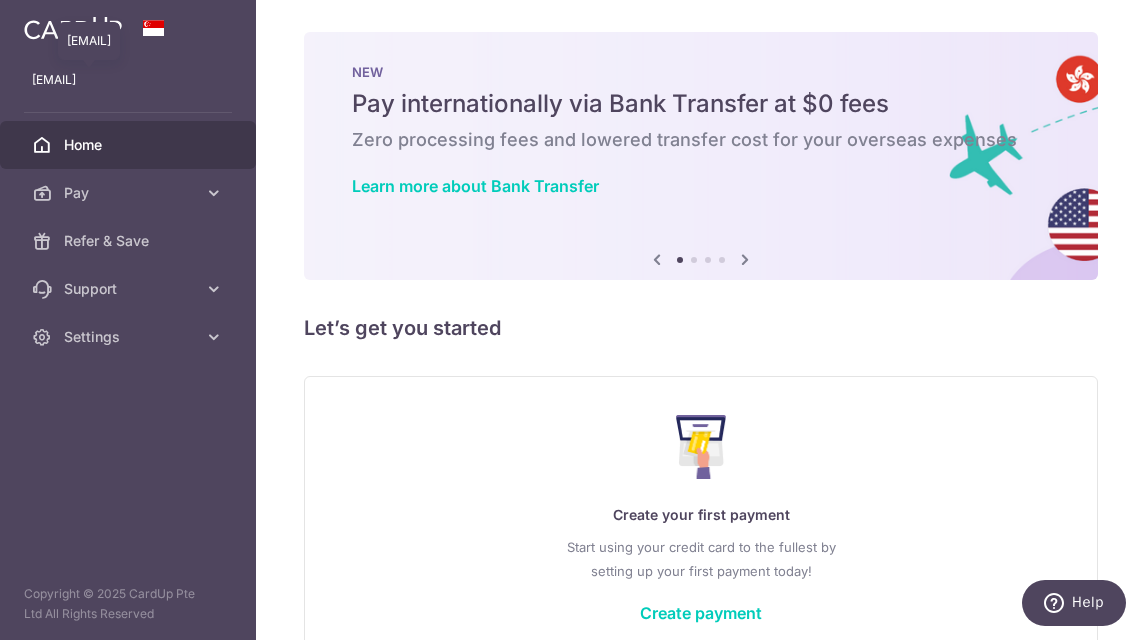click on "[EMAIL]" at bounding box center (128, 80) 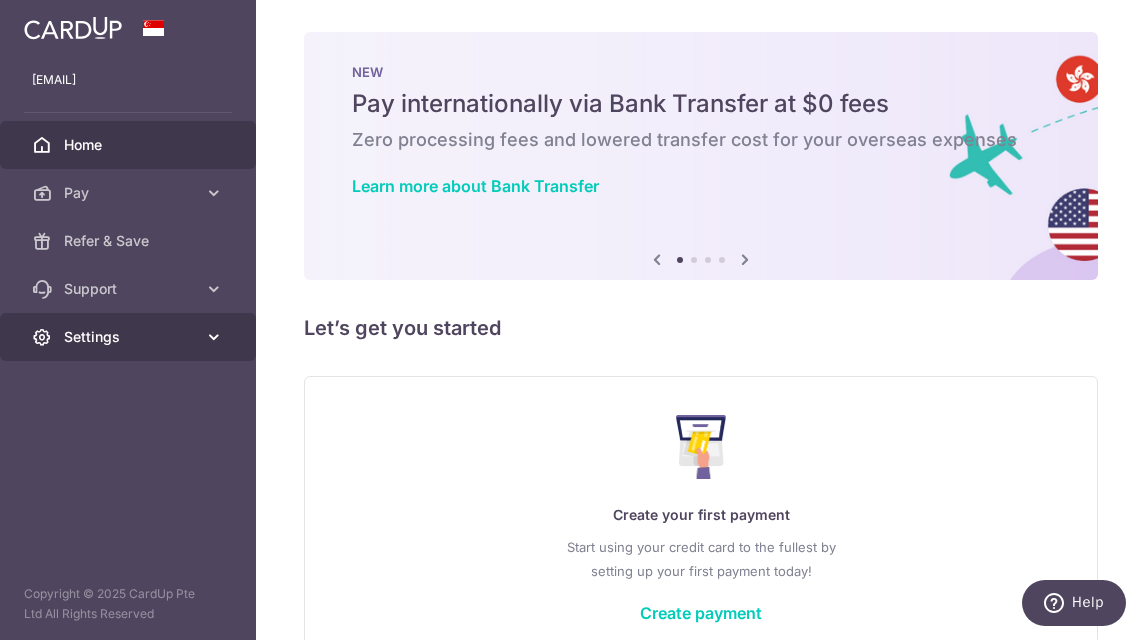 click on "Settings" at bounding box center [130, 337] 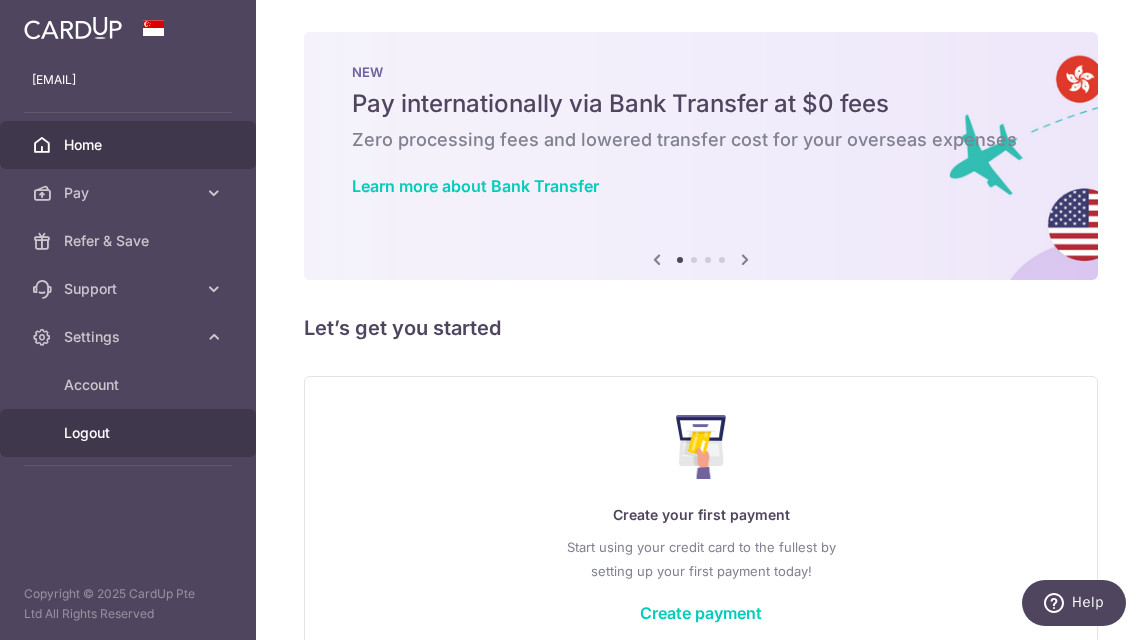 click on "Logout" at bounding box center [130, 433] 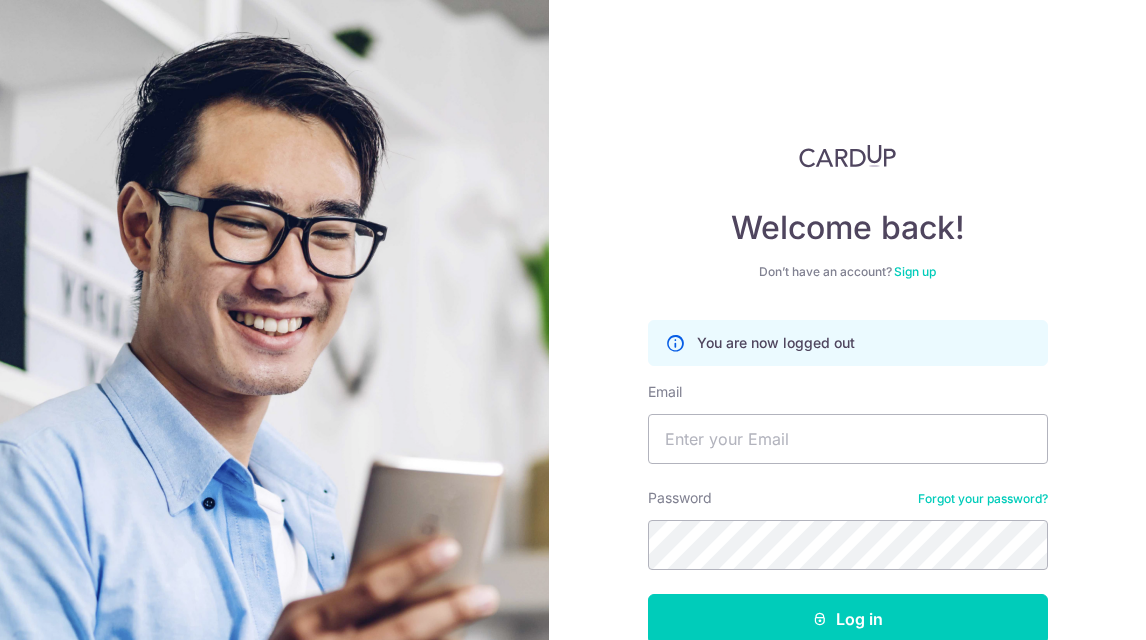 scroll, scrollTop: 0, scrollLeft: 0, axis: both 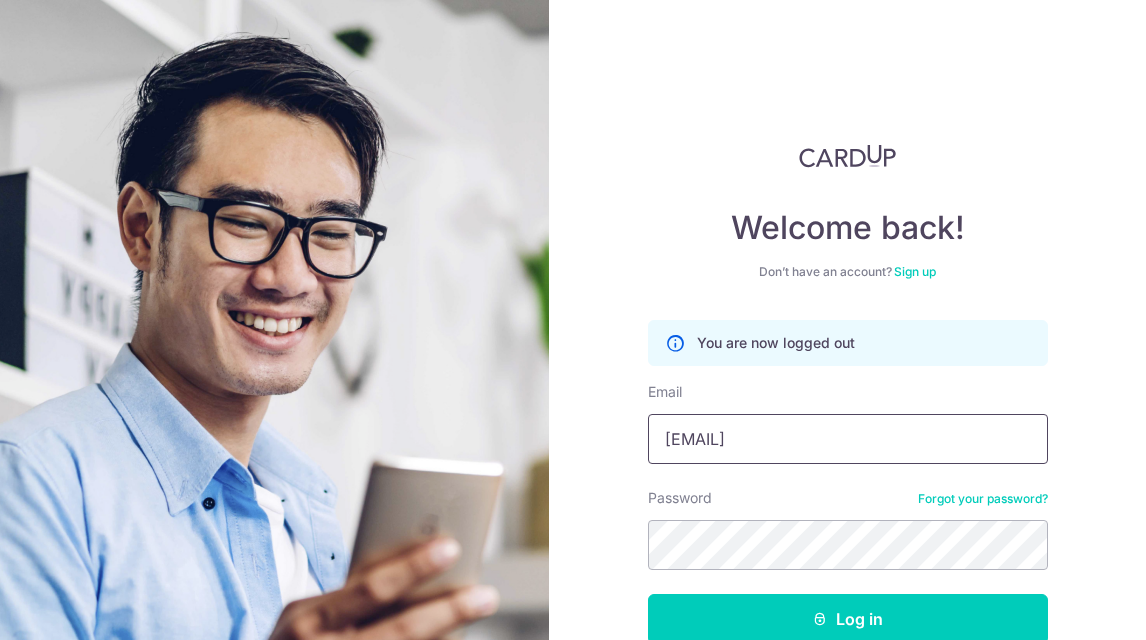 drag, startPoint x: 847, startPoint y: 443, endPoint x: 567, endPoint y: 435, distance: 280.11426 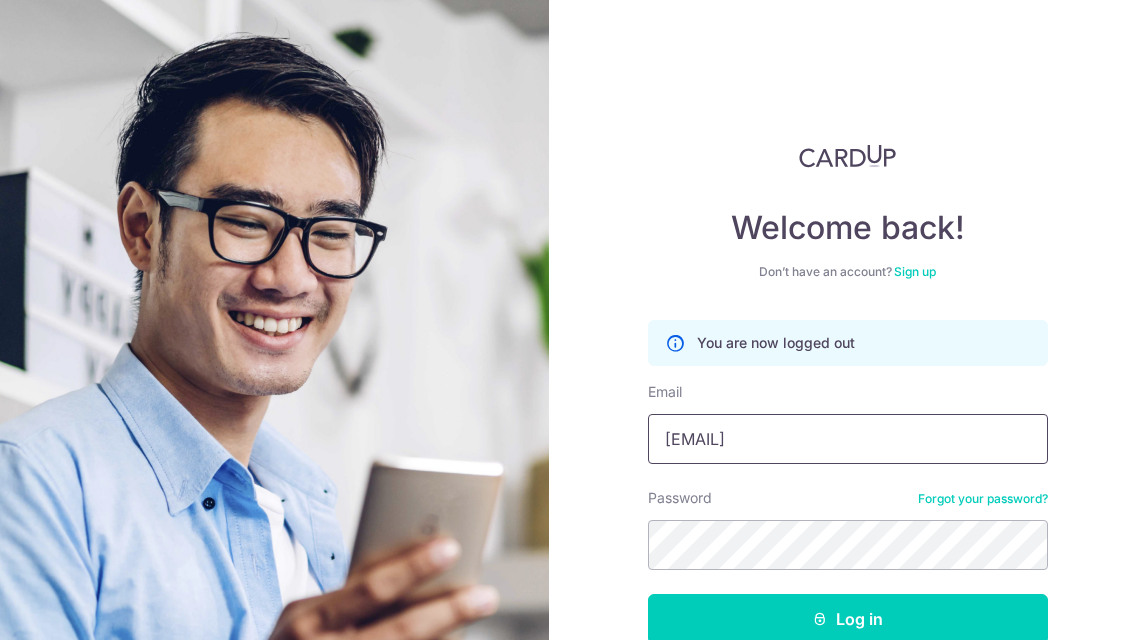 type on "[EMAIL]" 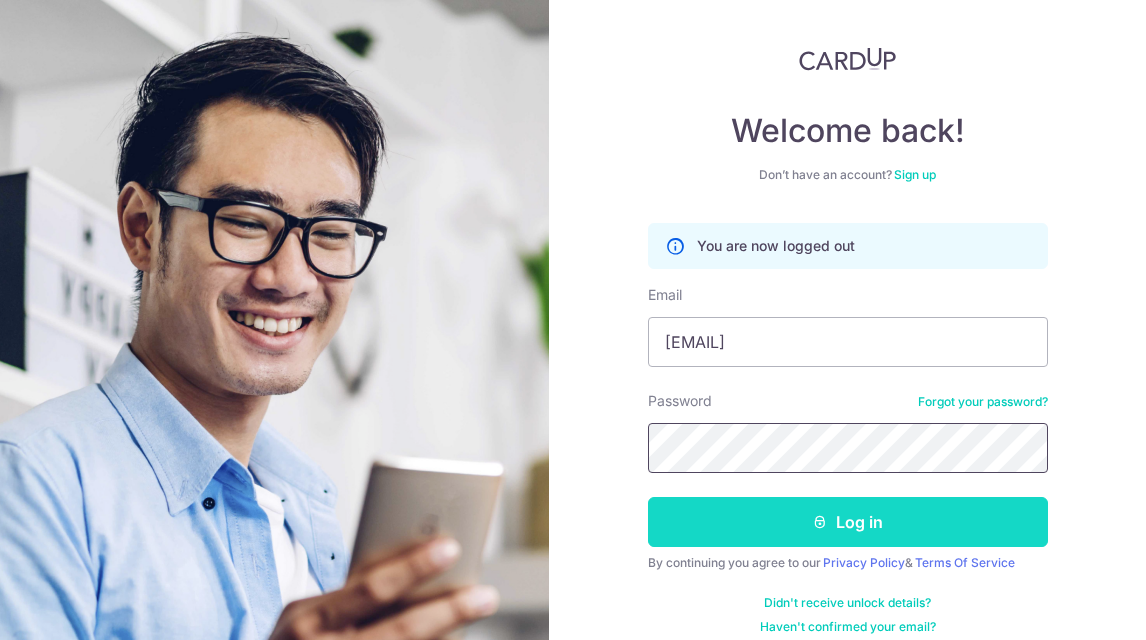 scroll, scrollTop: 115, scrollLeft: 0, axis: vertical 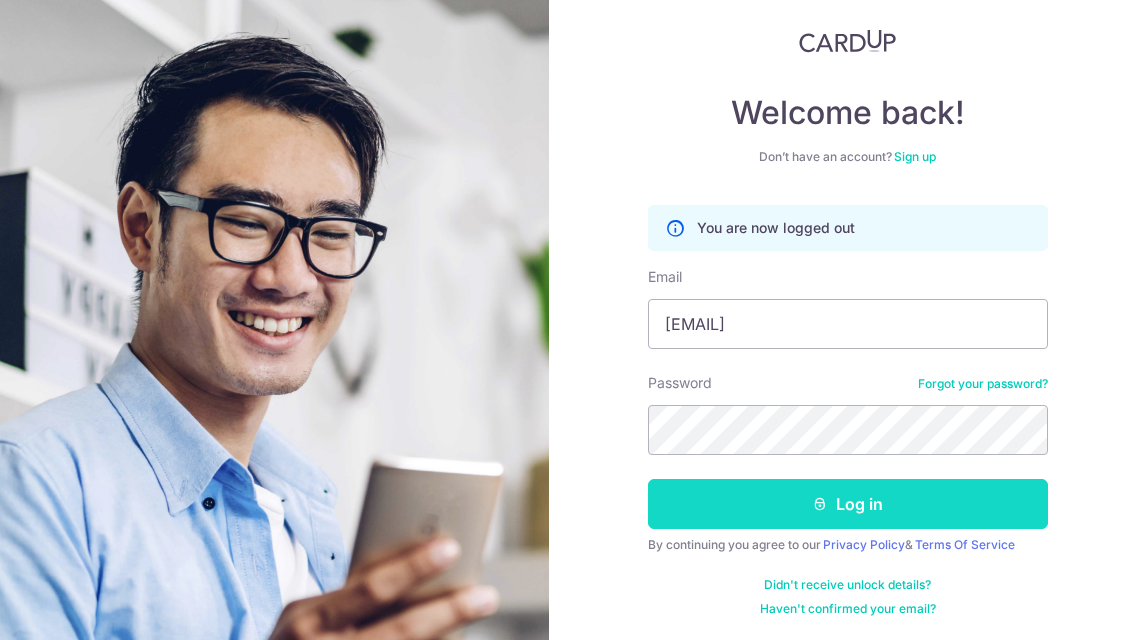 click on "Log in" at bounding box center [848, 504] 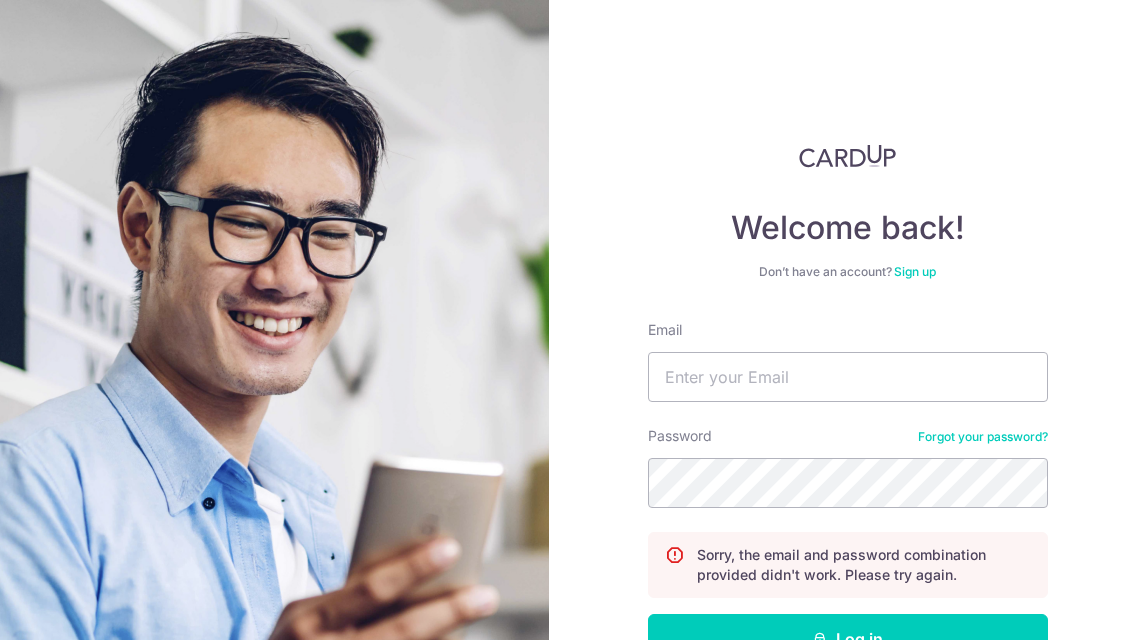 scroll, scrollTop: 0, scrollLeft: 0, axis: both 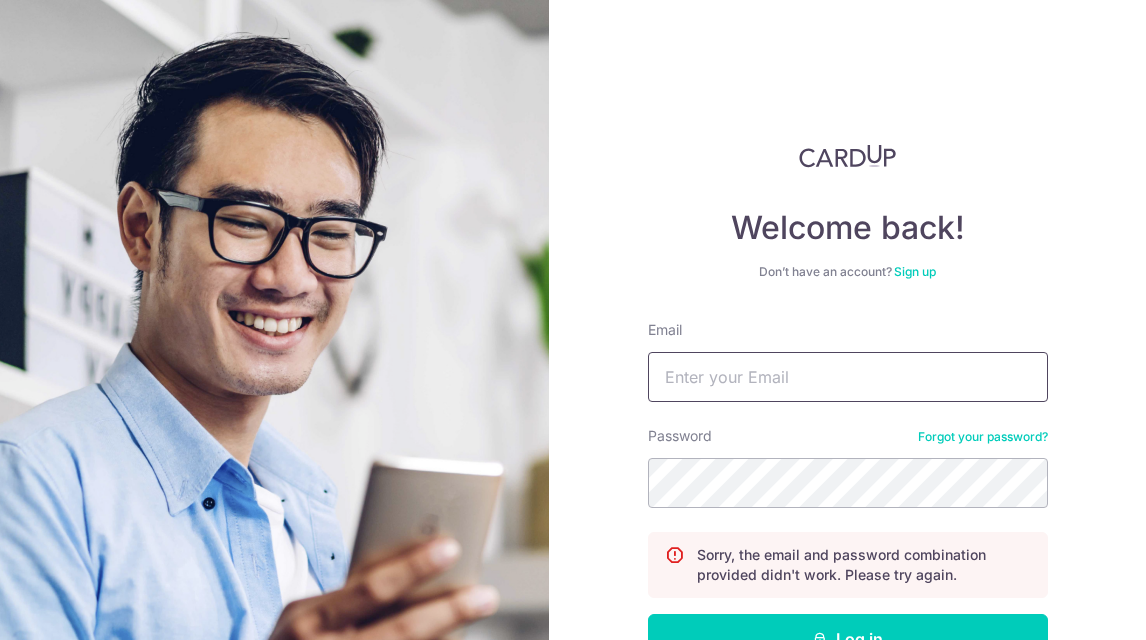 type on "abbas@erp21.com.sg" 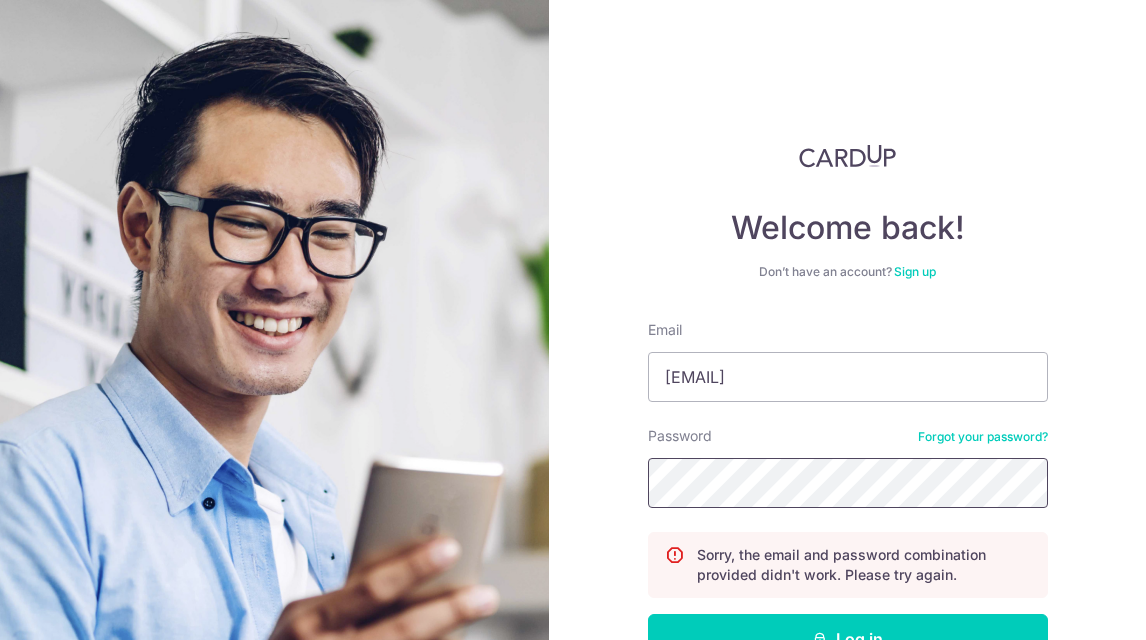 click on "Welcome back!
Don’t have an account?  Sign up
Email
abbas@erp21.com.sg
Password
Forgot your password?
Sorry, the email and password combination provided didn't work. Please try again.
Log in
By continuing you agree to our
Privacy Policy
&  Terms Of Service
Didn't receive unlock details?
Haven't confirmed your email?" at bounding box center (847, 320) 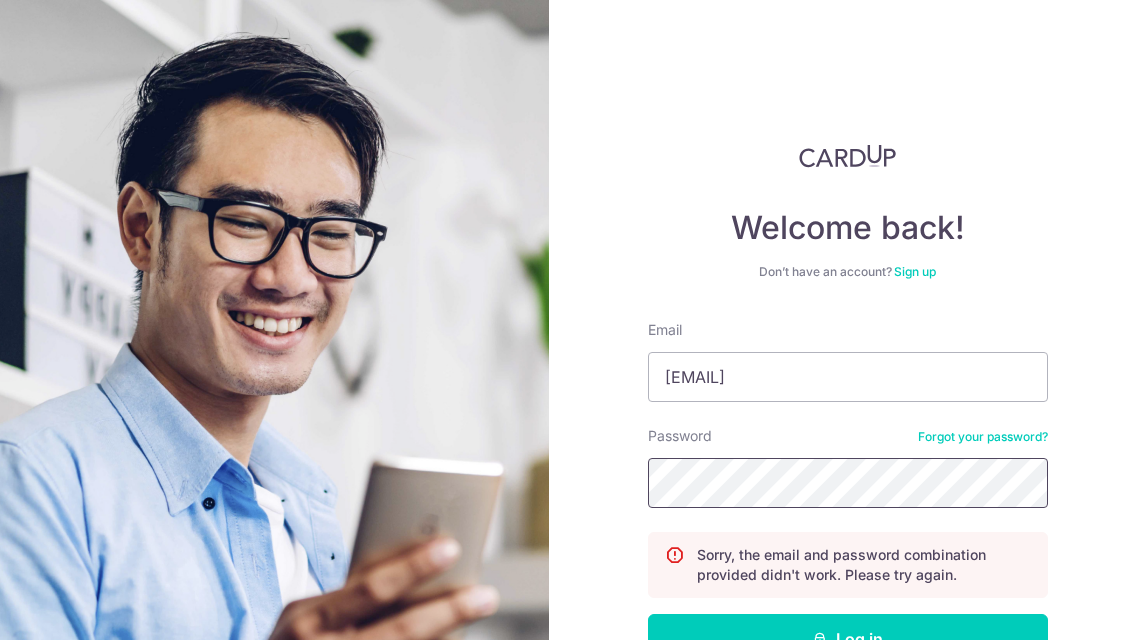 scroll, scrollTop: 135, scrollLeft: 0, axis: vertical 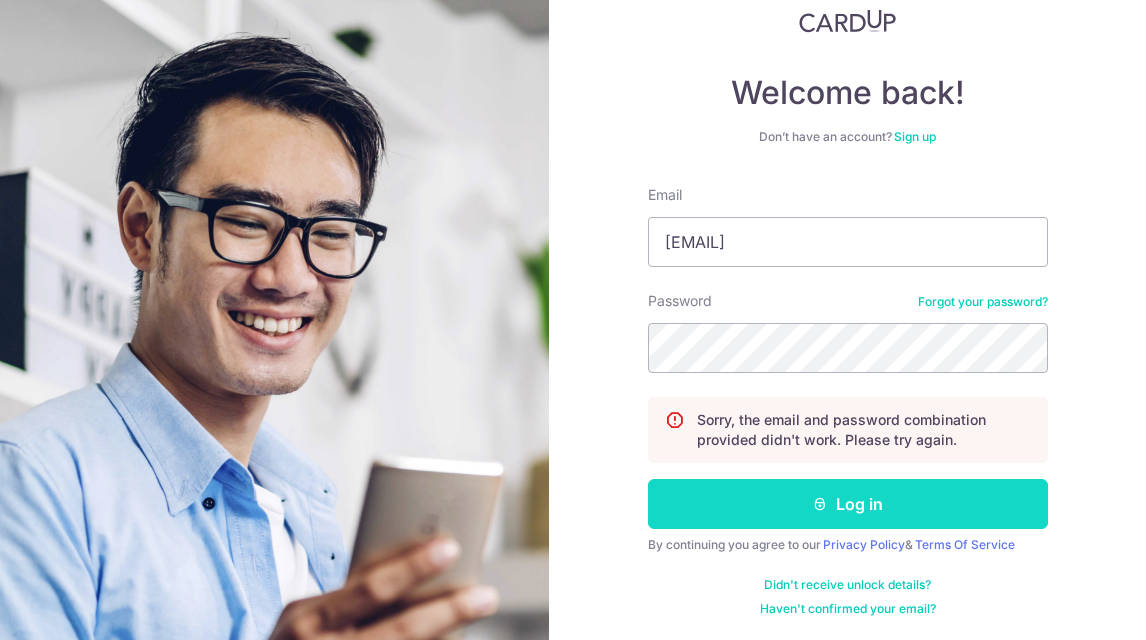 click on "Log in" at bounding box center [848, 504] 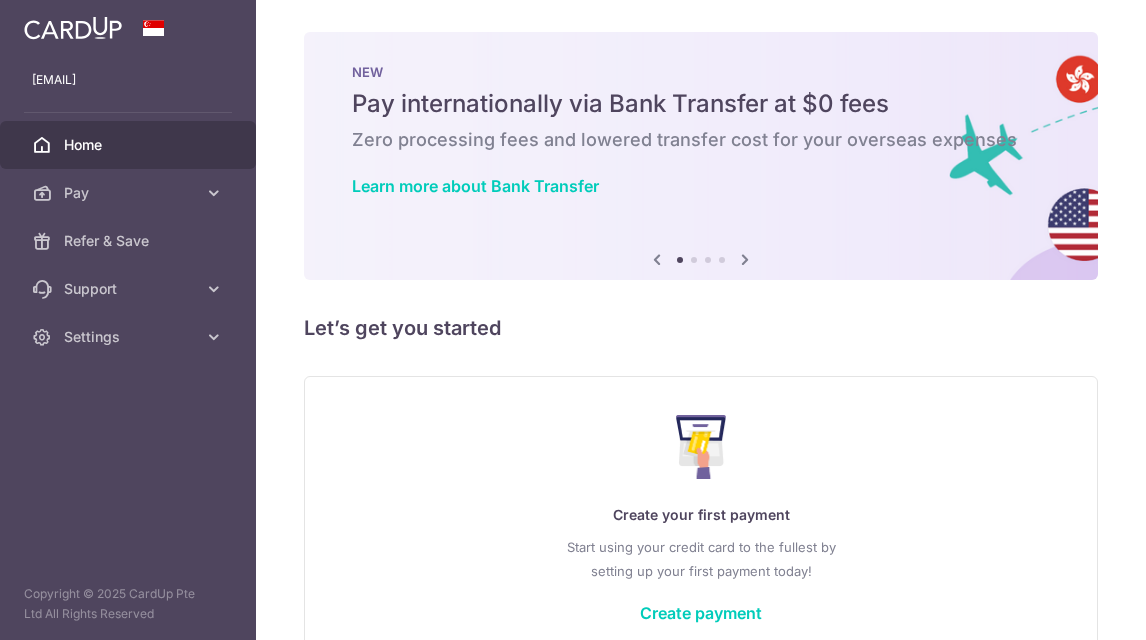 scroll, scrollTop: 0, scrollLeft: 0, axis: both 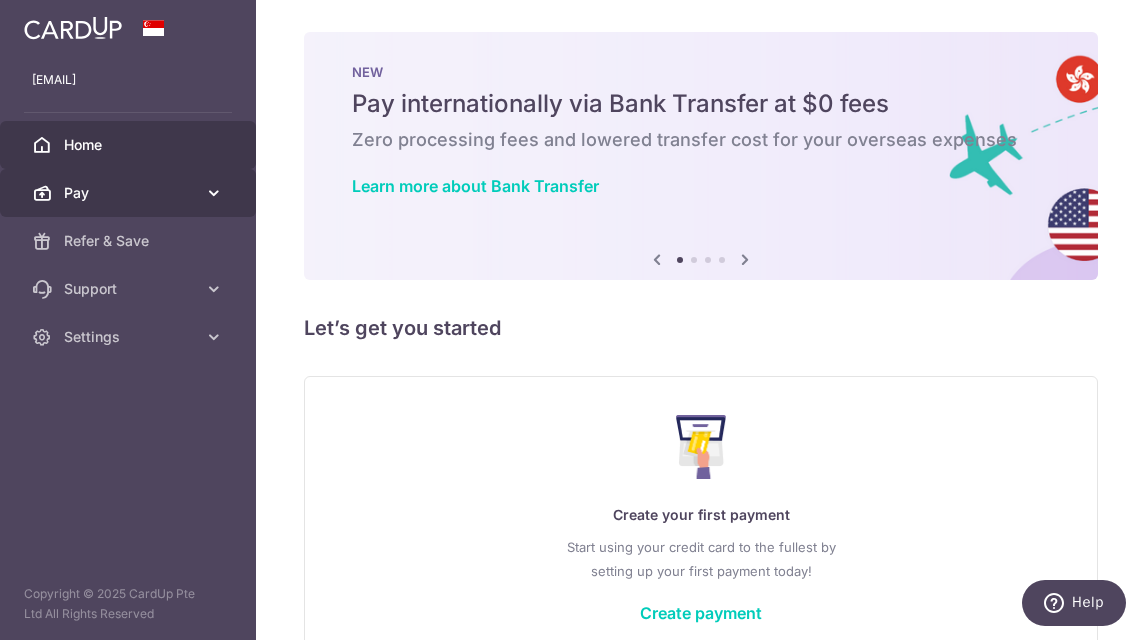 click on "Pay" at bounding box center [130, 193] 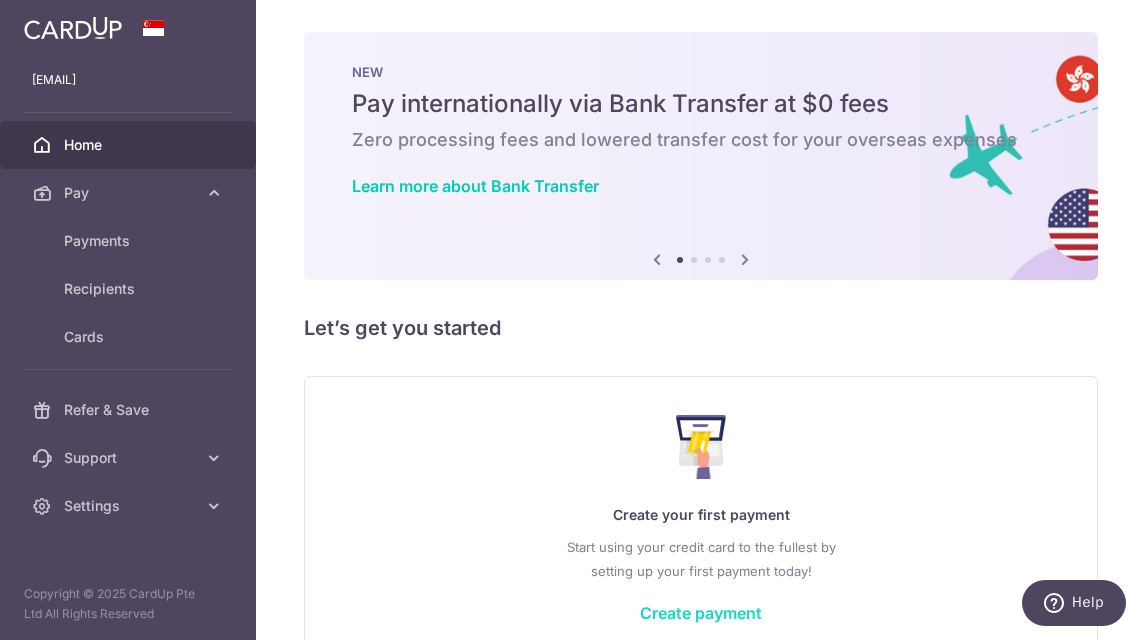 click on "Create payment" at bounding box center [701, 613] 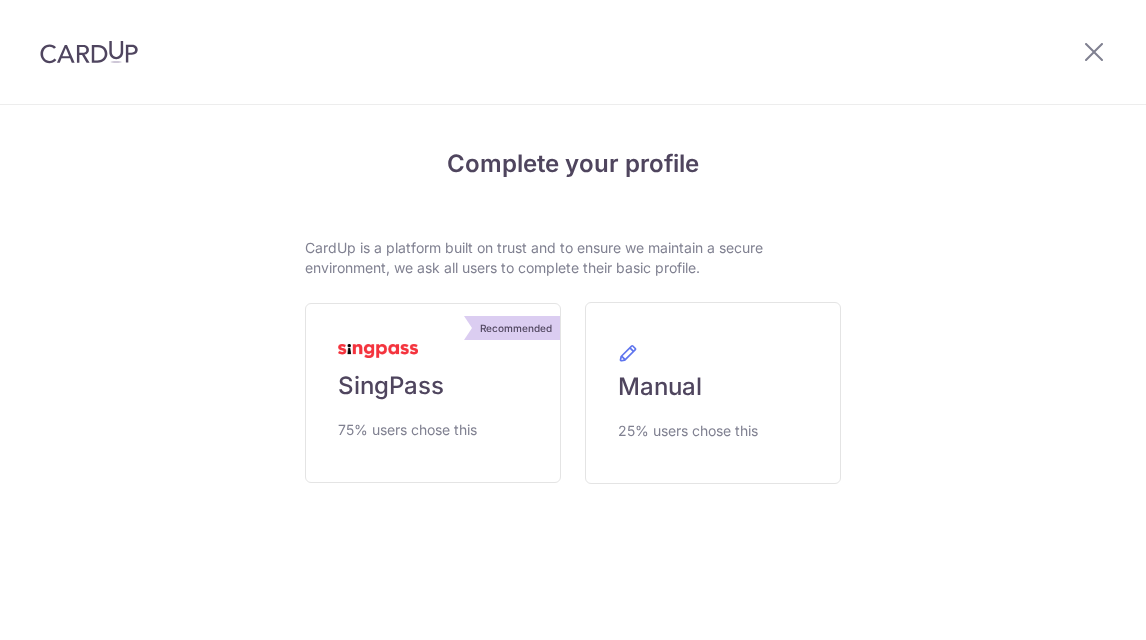scroll, scrollTop: 0, scrollLeft: 0, axis: both 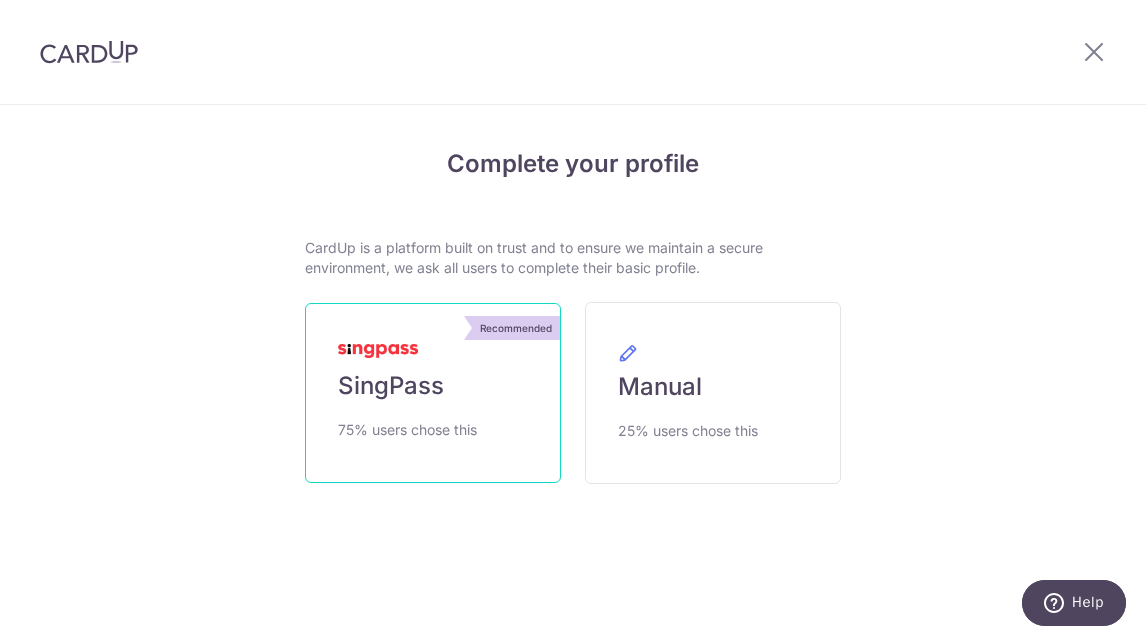 click on "Recommended
SingPass
75% users chose this" at bounding box center [433, 393] 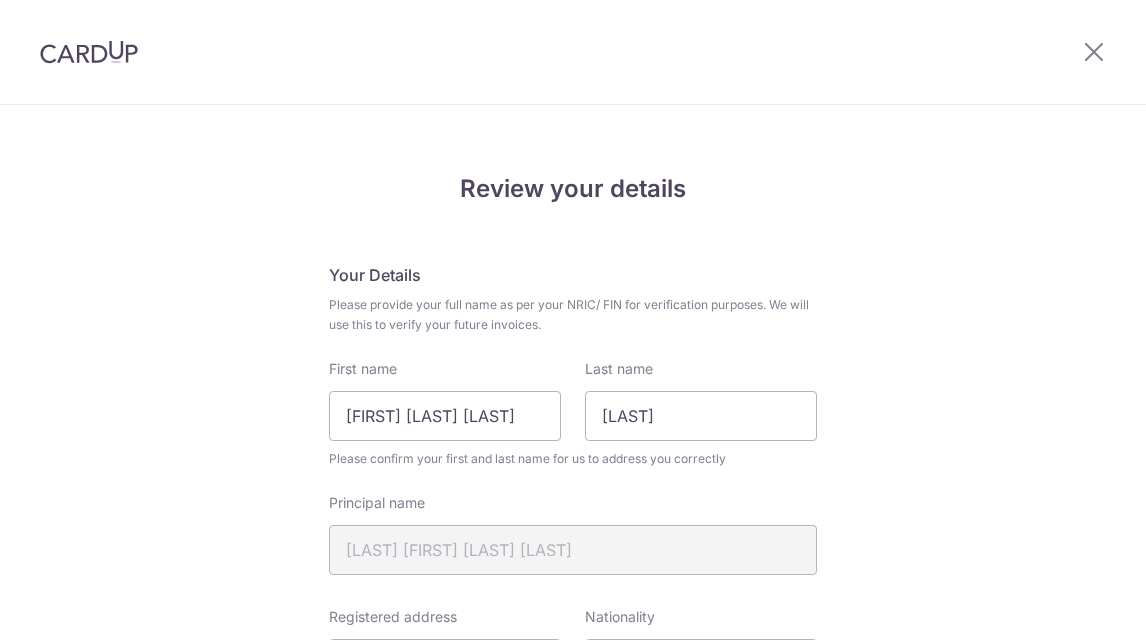 scroll, scrollTop: 0, scrollLeft: 0, axis: both 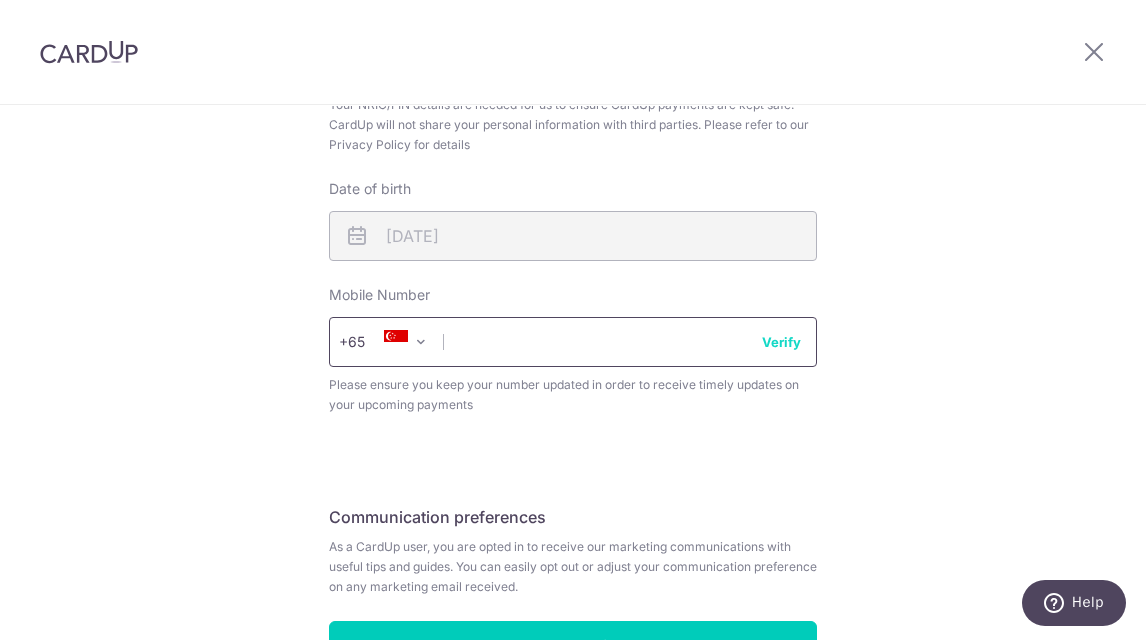 click at bounding box center (573, 342) 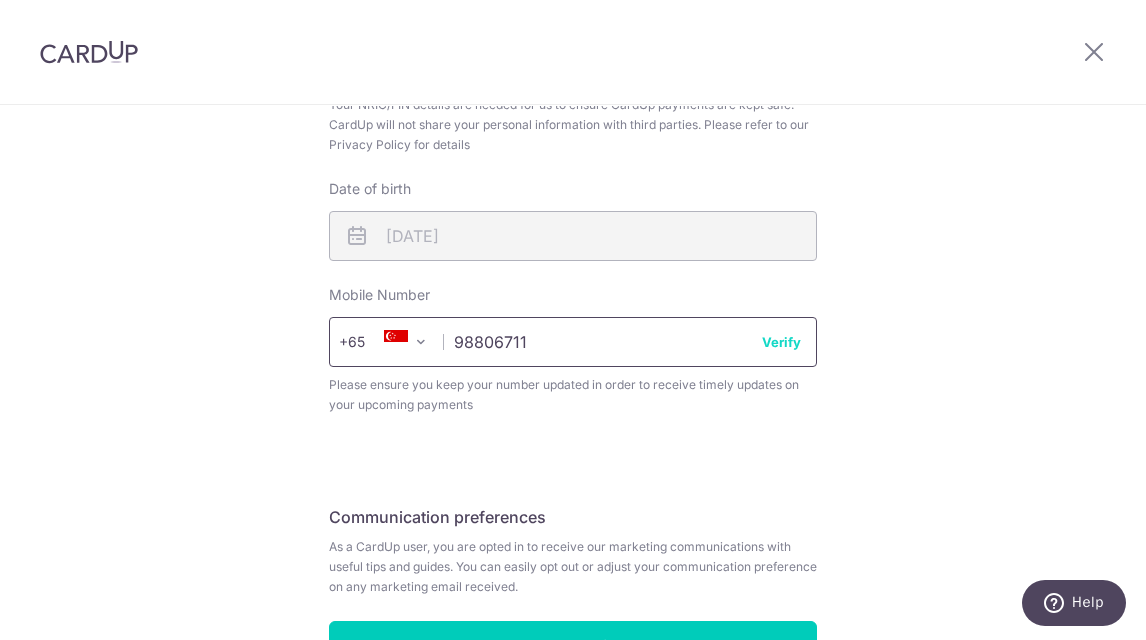 type on "98806711" 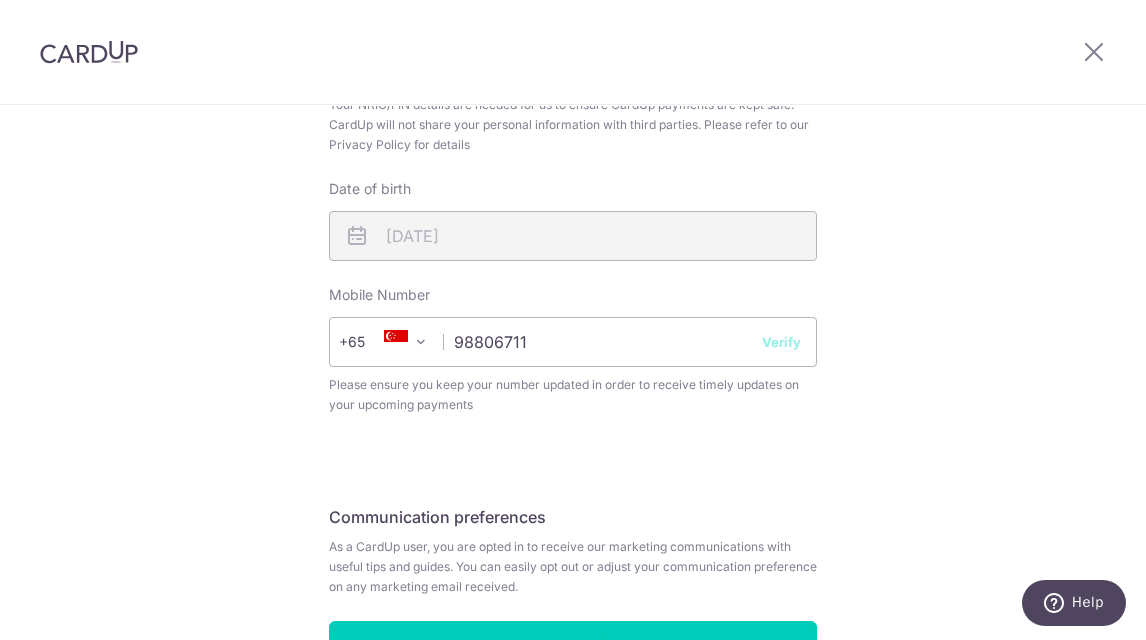 drag, startPoint x: 818, startPoint y: 331, endPoint x: 784, endPoint y: 340, distance: 35.17101 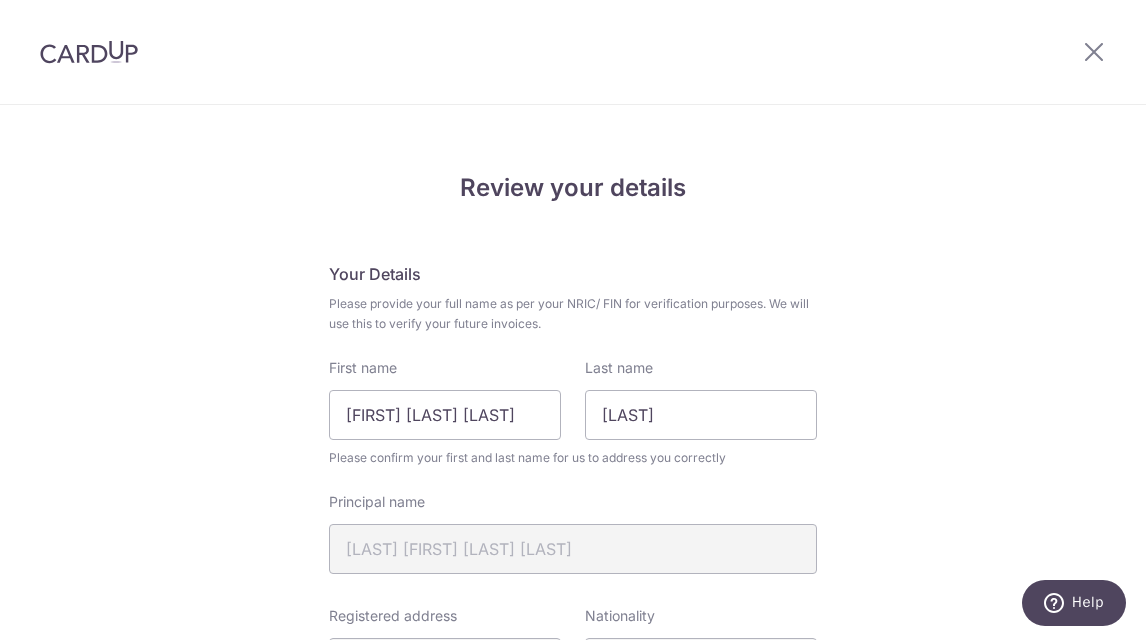 scroll, scrollTop: 0, scrollLeft: 0, axis: both 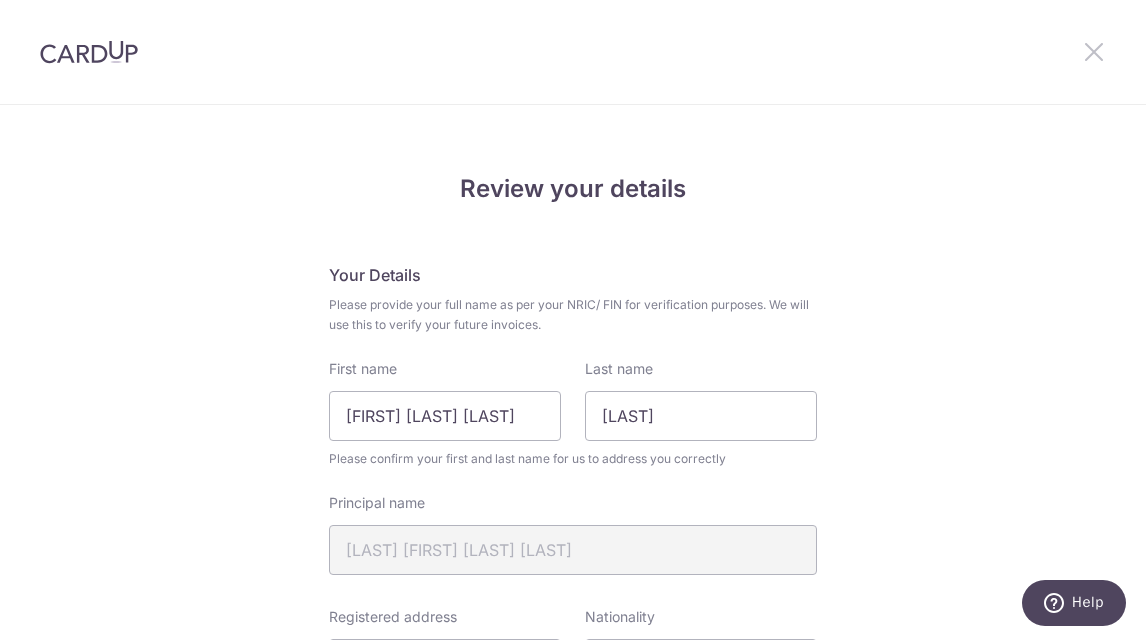 click at bounding box center (1094, 51) 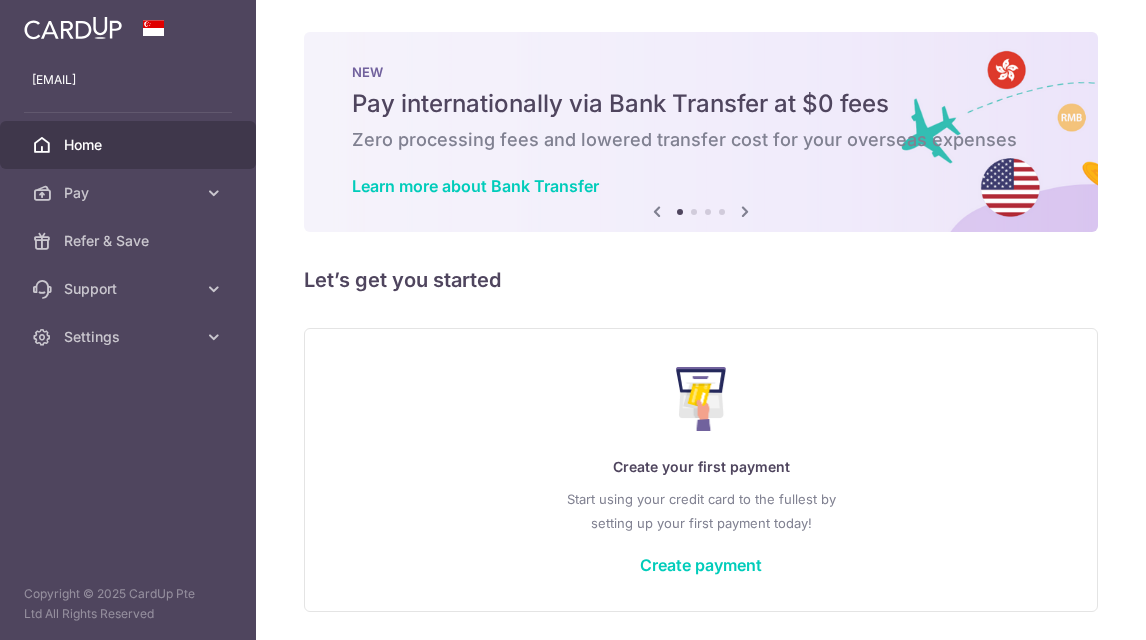 scroll, scrollTop: 0, scrollLeft: 0, axis: both 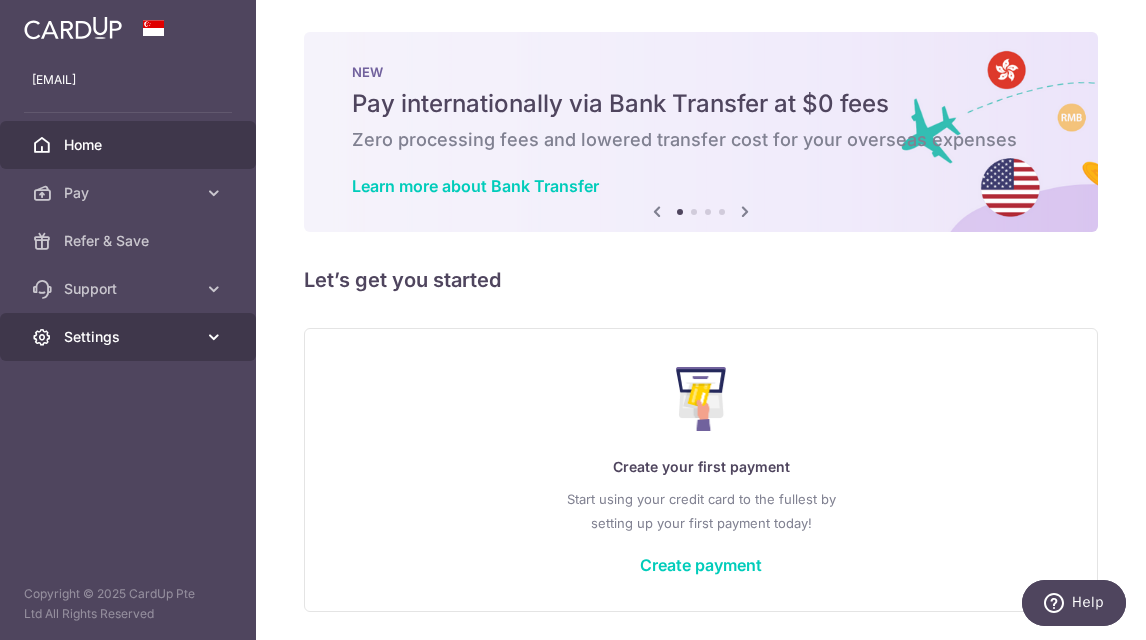 click on "Settings" at bounding box center (130, 337) 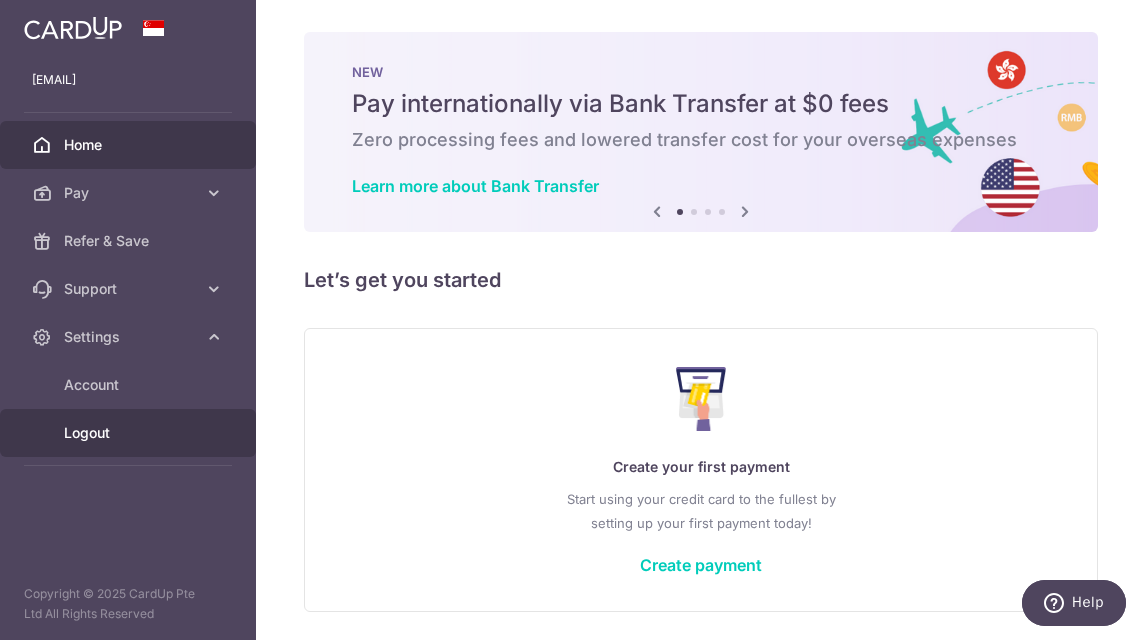 click on "Logout" at bounding box center [130, 433] 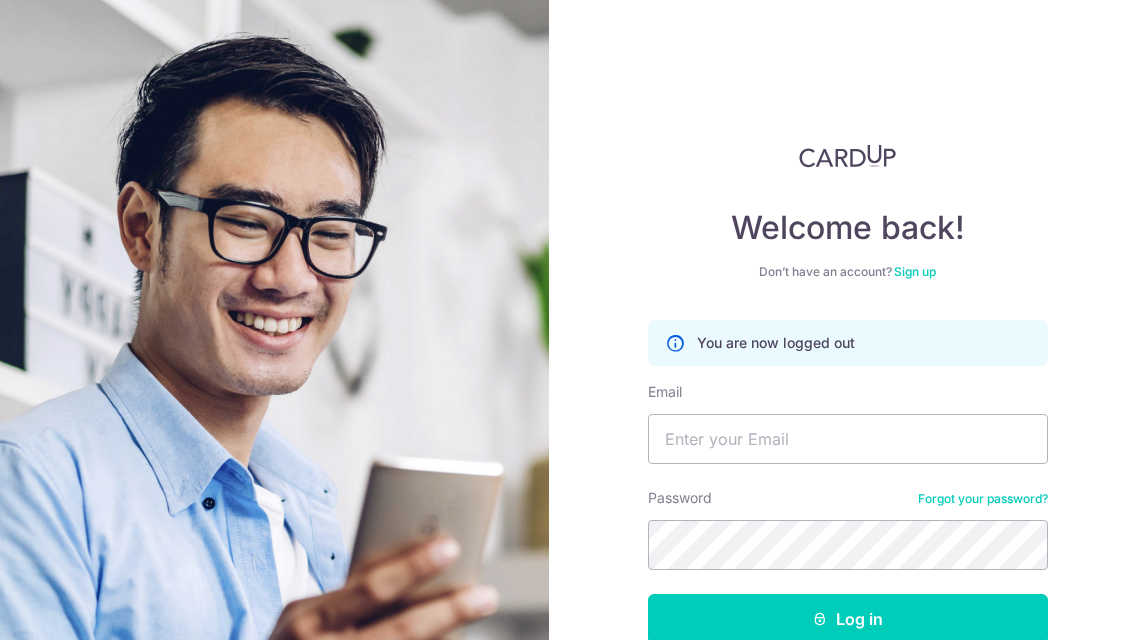 scroll, scrollTop: 0, scrollLeft: 0, axis: both 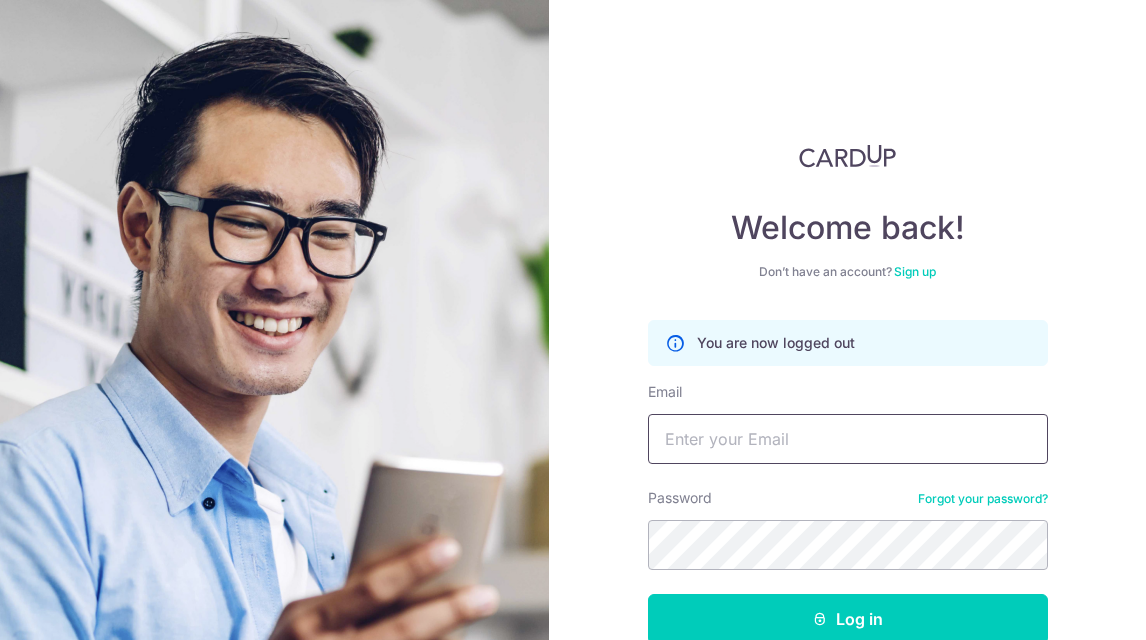 type on "abbas@erp21.com.sg" 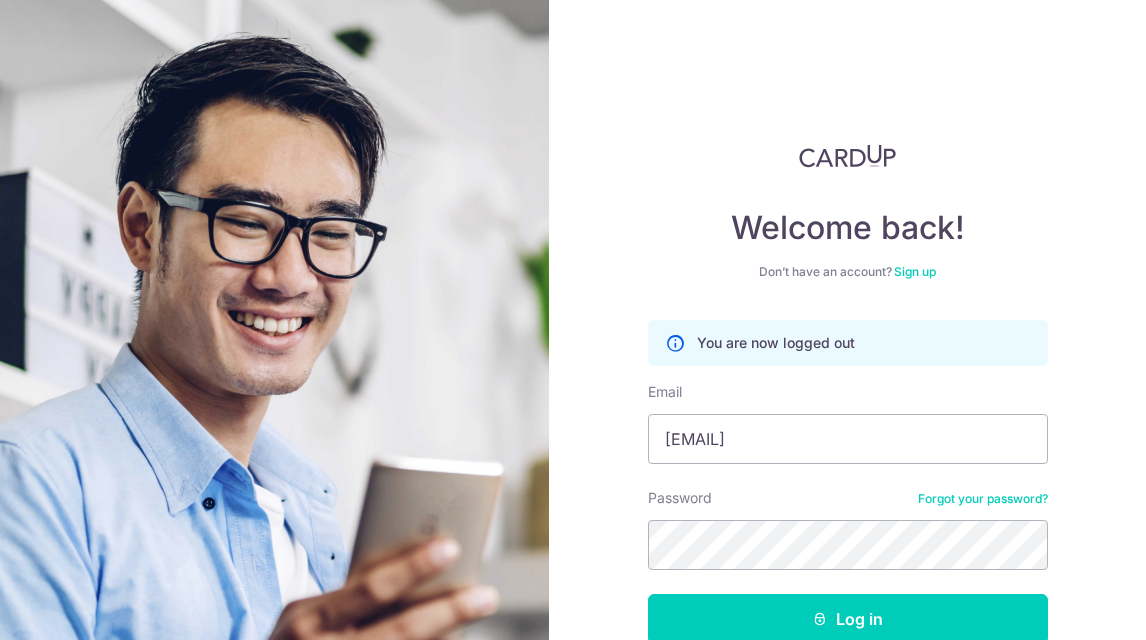 click on "Forgot your password?" at bounding box center (983, 499) 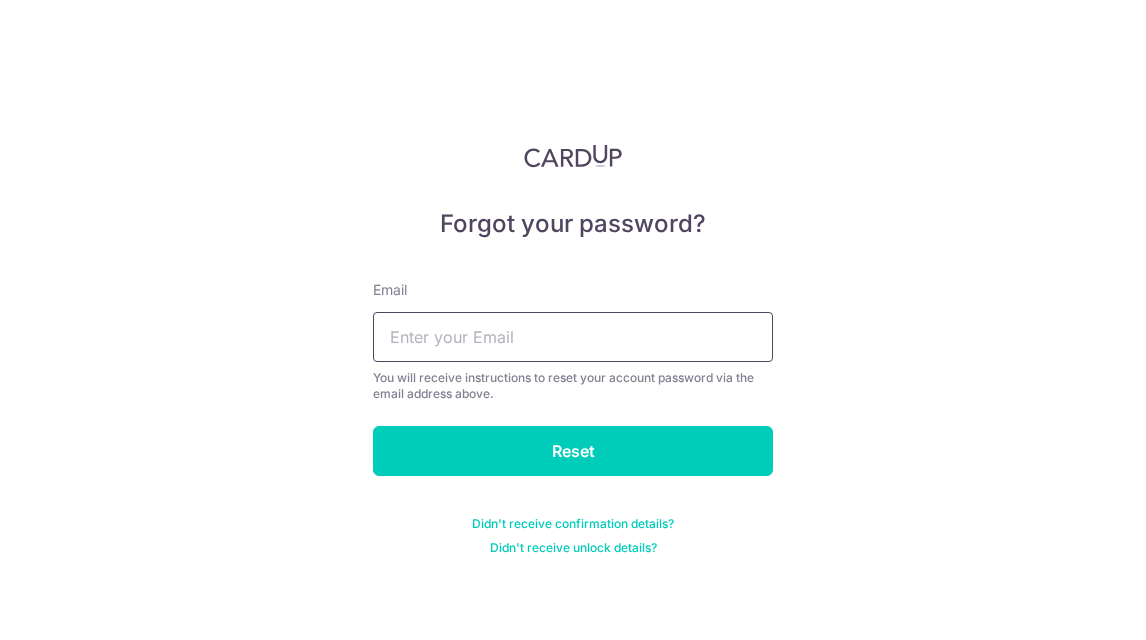 click at bounding box center (573, 337) 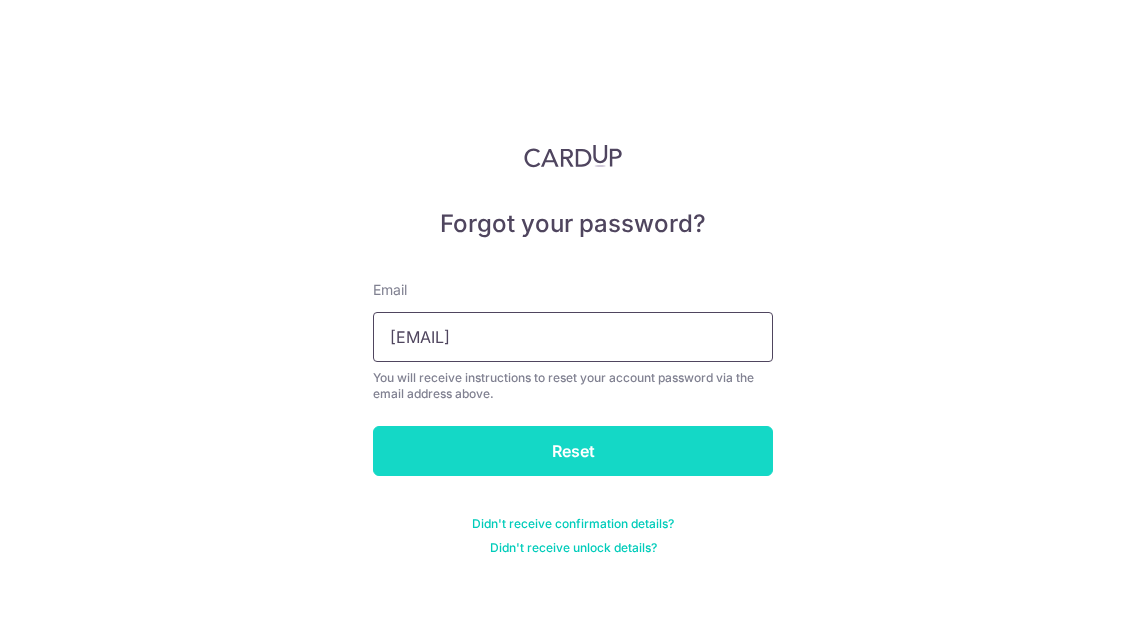type on "abbas.alkaff@gmail.com" 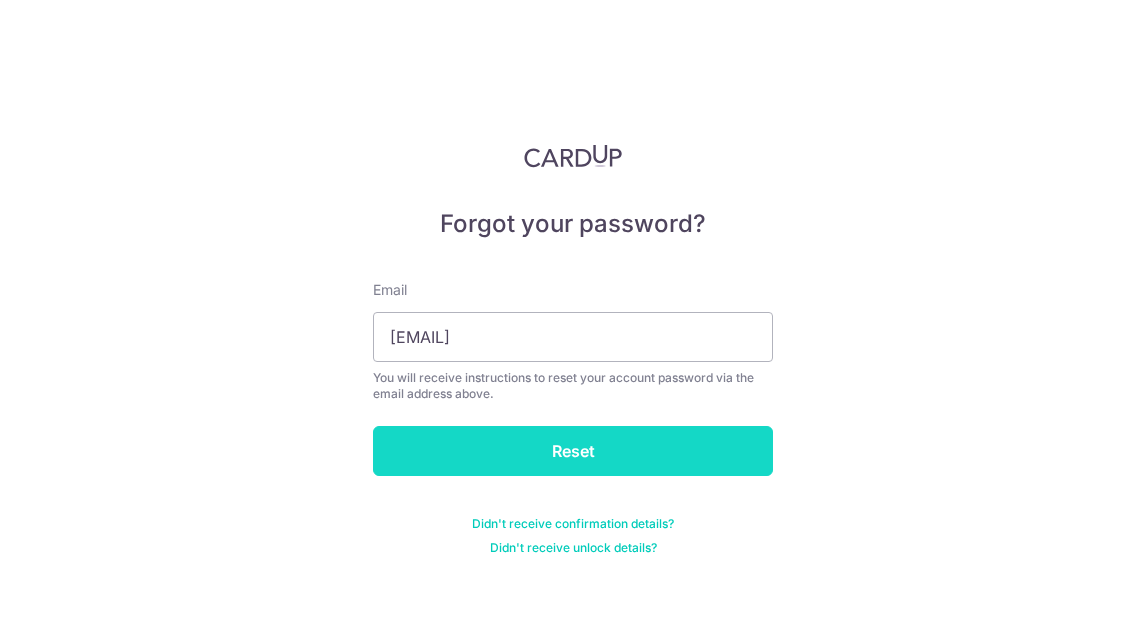 click on "Reset" at bounding box center [573, 451] 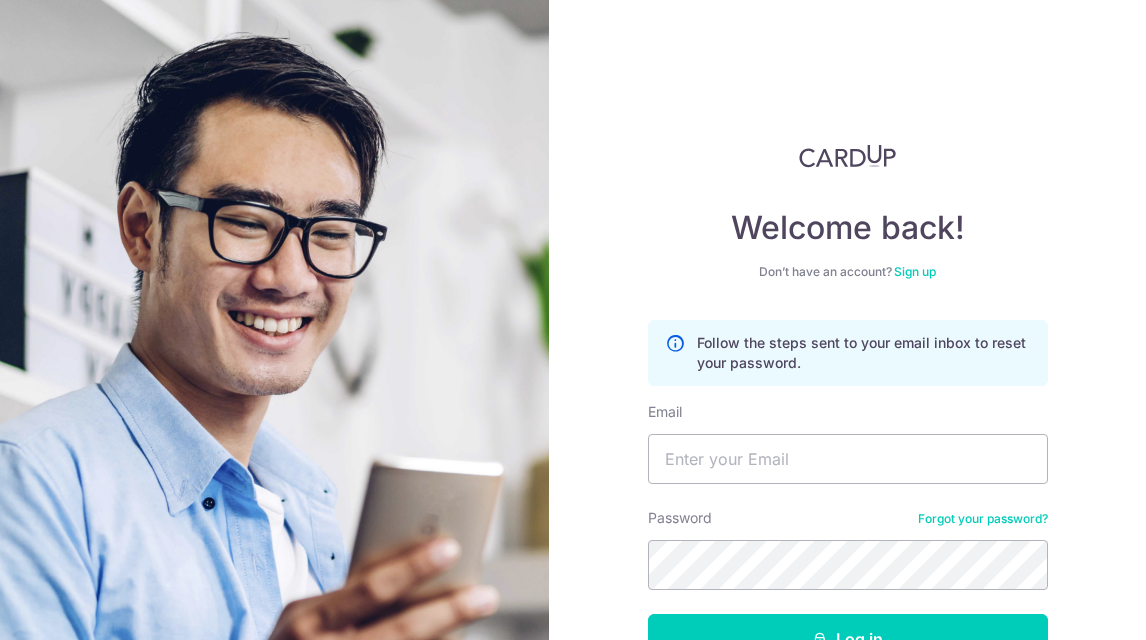 scroll, scrollTop: 0, scrollLeft: 0, axis: both 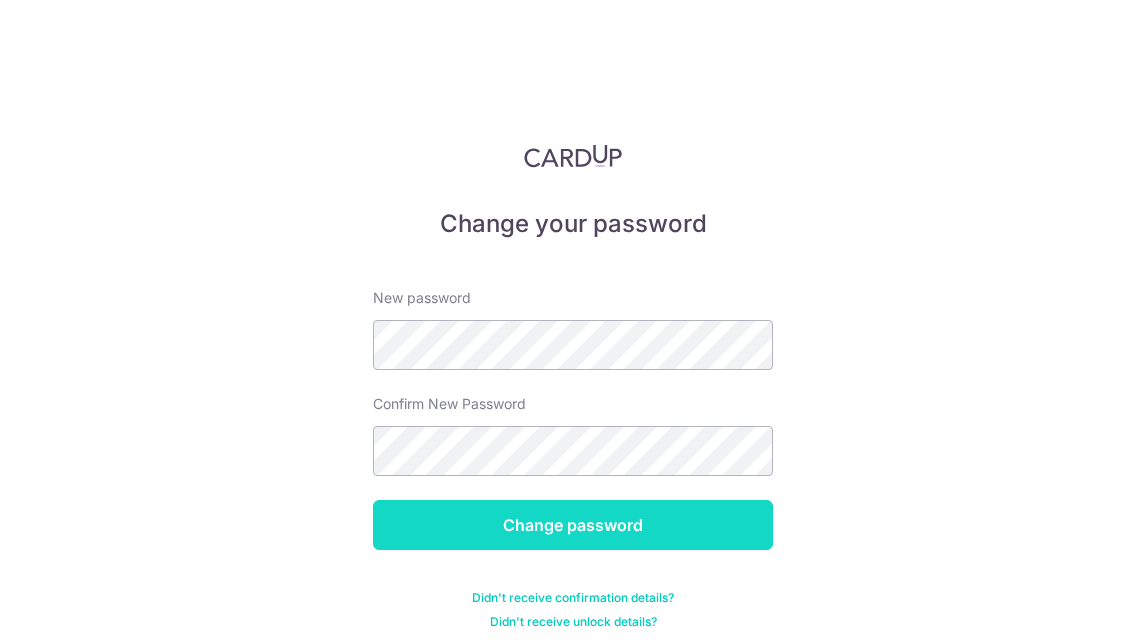 click on "Change password" at bounding box center (573, 525) 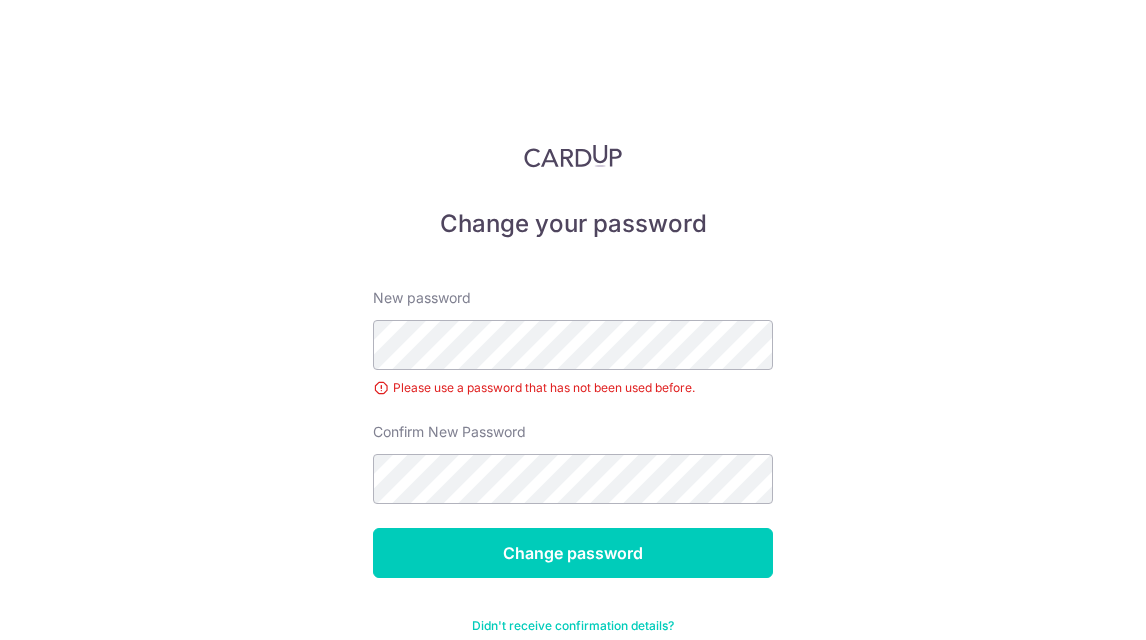 scroll, scrollTop: 0, scrollLeft: 0, axis: both 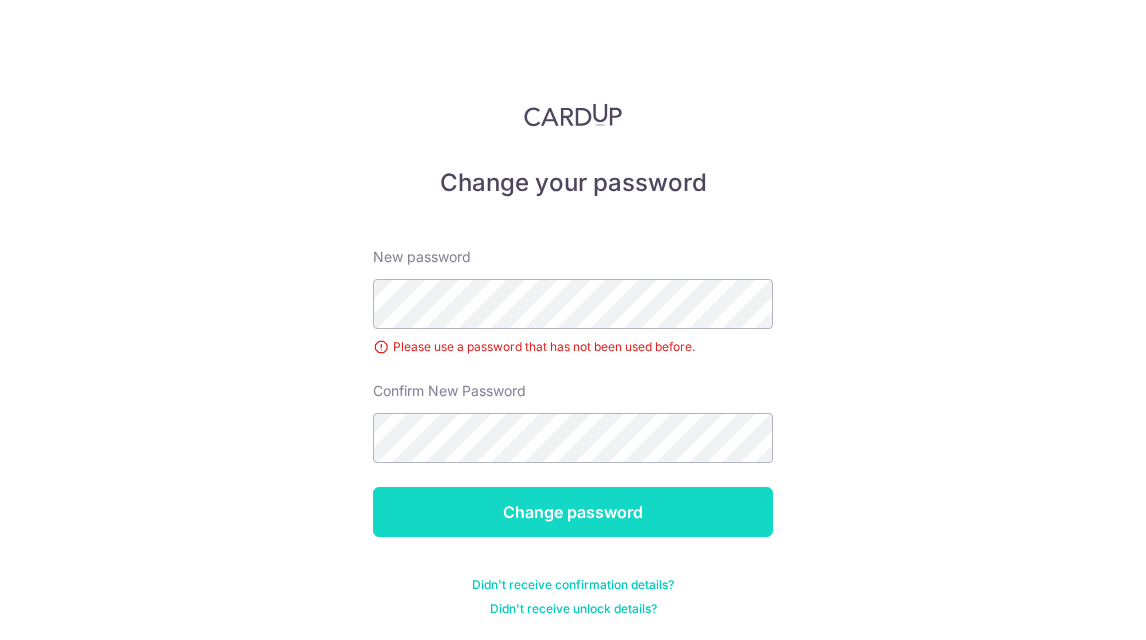 click on "Change password" at bounding box center [573, 512] 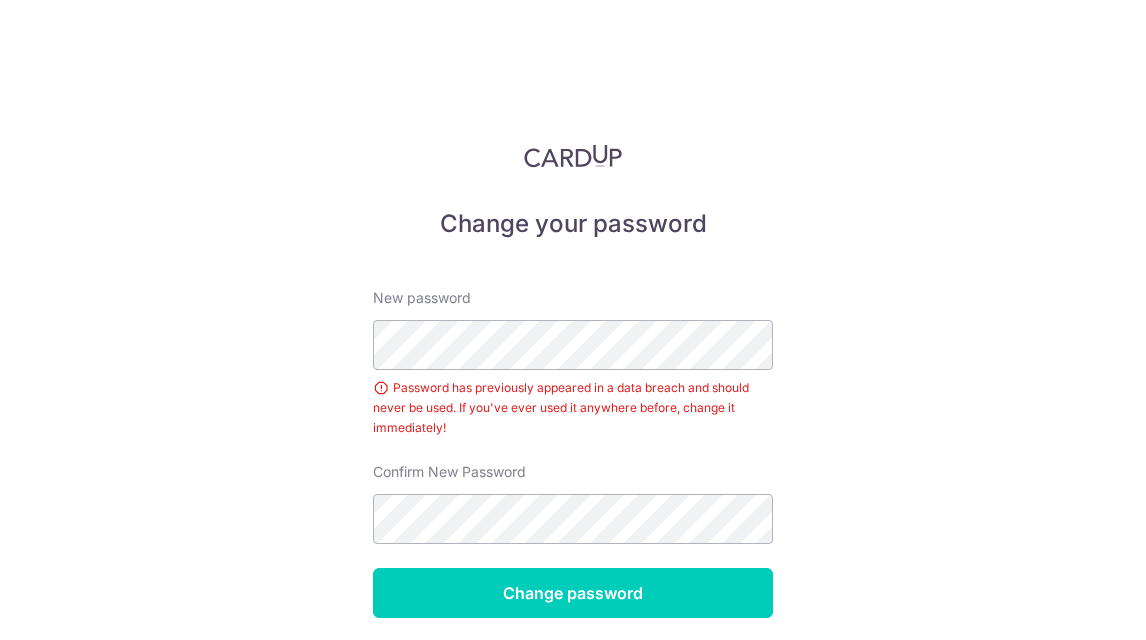 scroll, scrollTop: 0, scrollLeft: 0, axis: both 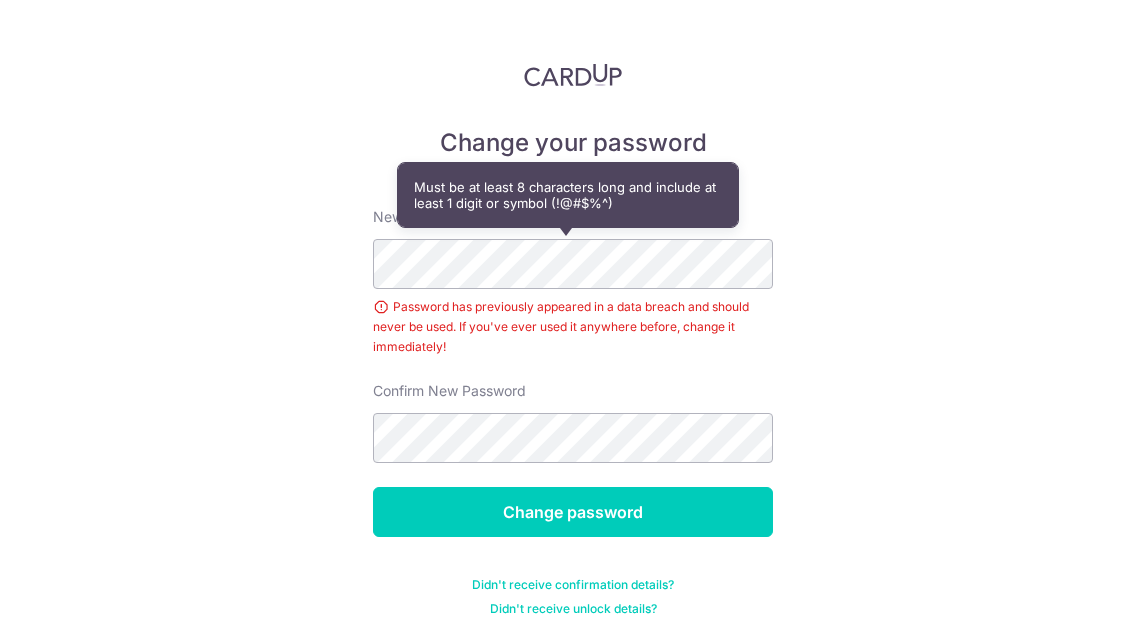 click on "Change your password
New password
Password has previously appeared in a data breach and should never be used. If you've ever used it anywhere before, change it immediately!
Confirm New Password
Change password
Didn't receive confirmation details?
Didn't receive unlock details?" at bounding box center [573, 320] 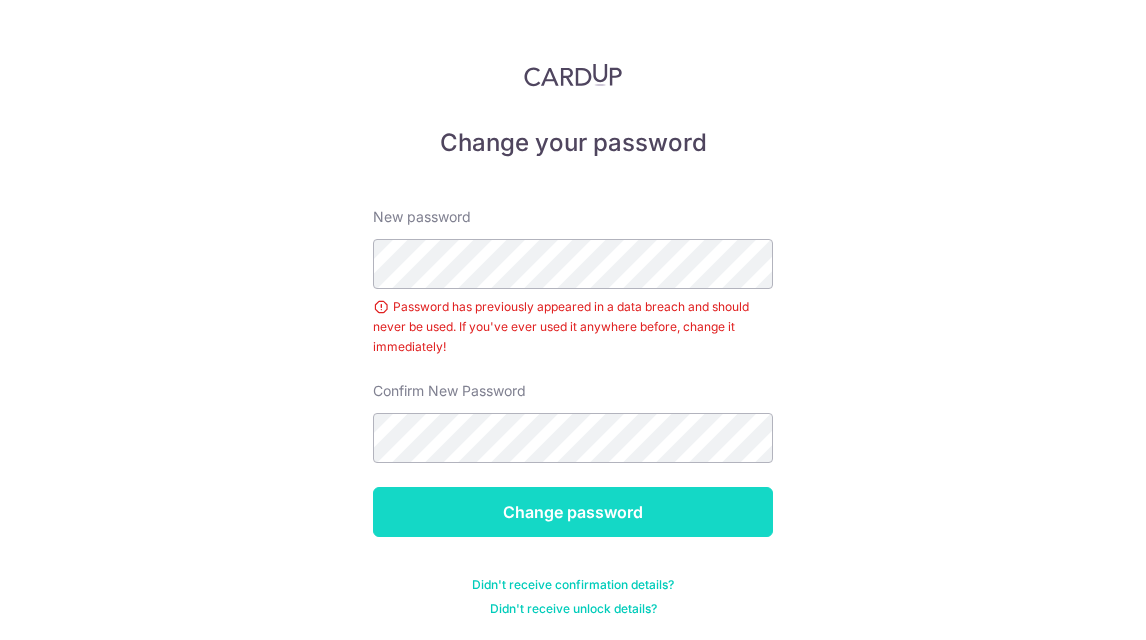 click on "Change password" at bounding box center (573, 512) 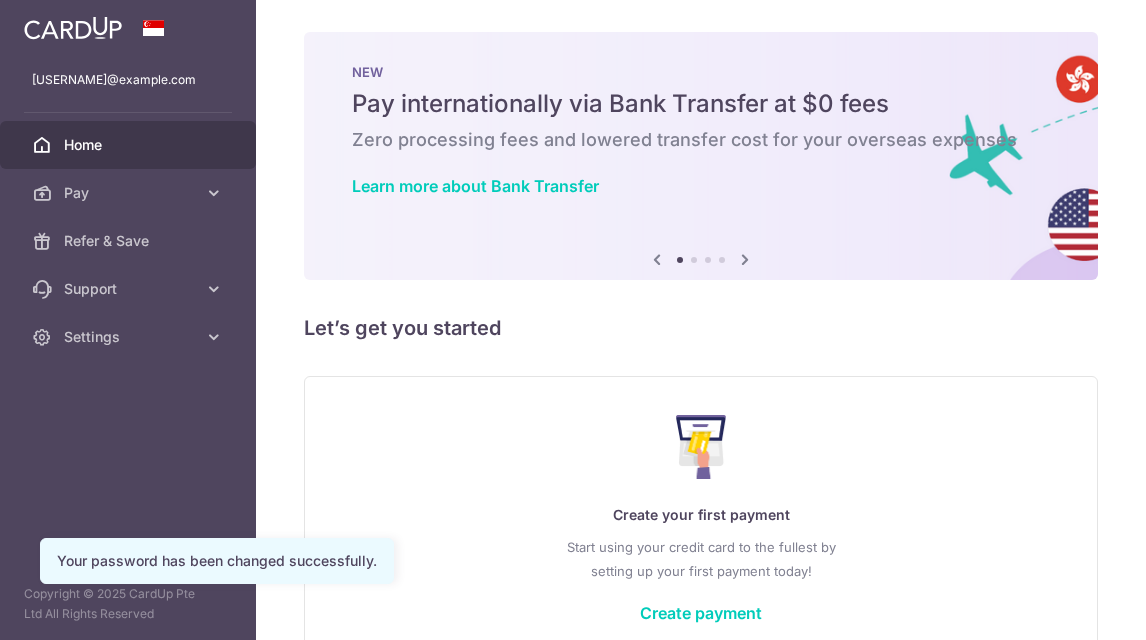 scroll, scrollTop: 0, scrollLeft: 0, axis: both 